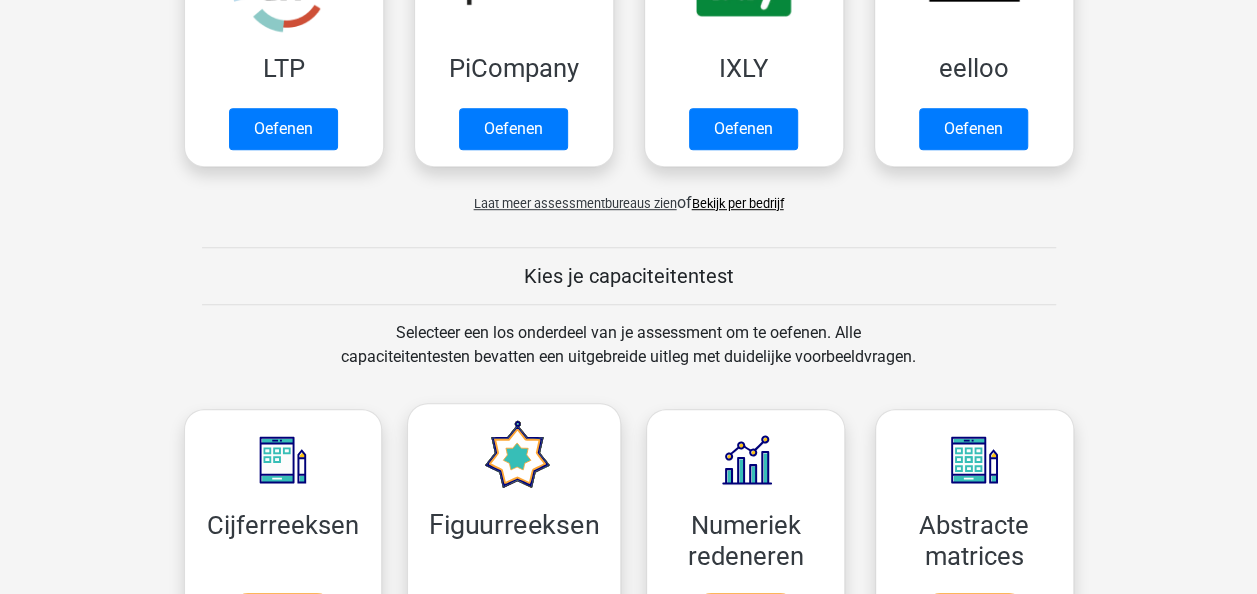 scroll, scrollTop: 800, scrollLeft: 0, axis: vertical 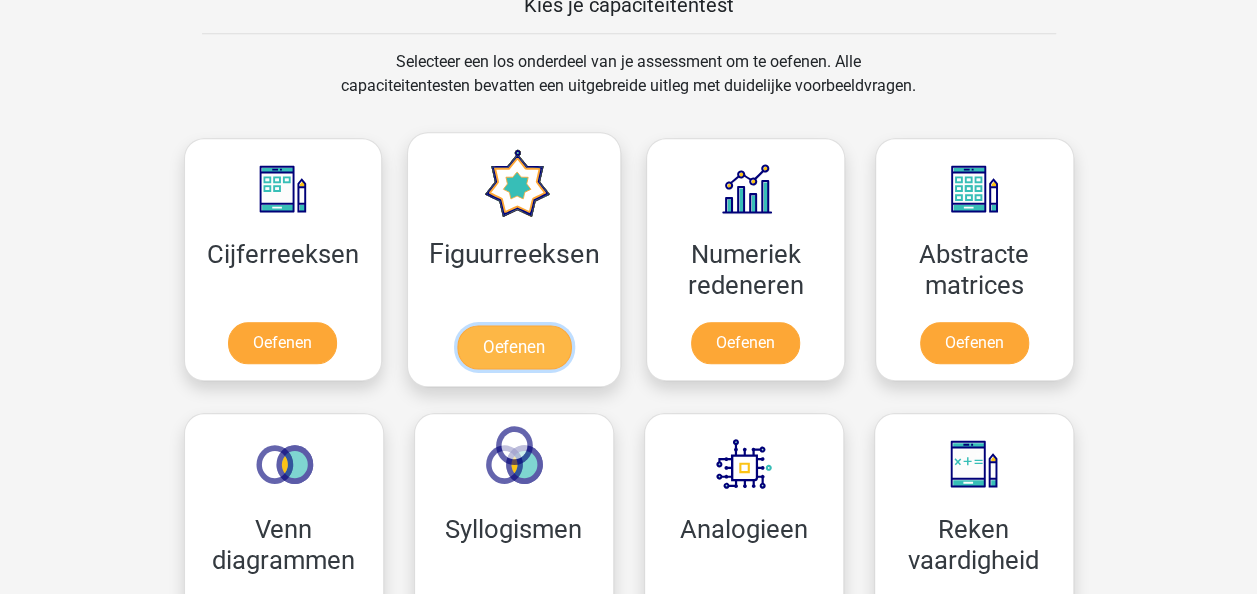 click on "Oefenen" at bounding box center (514, 347) 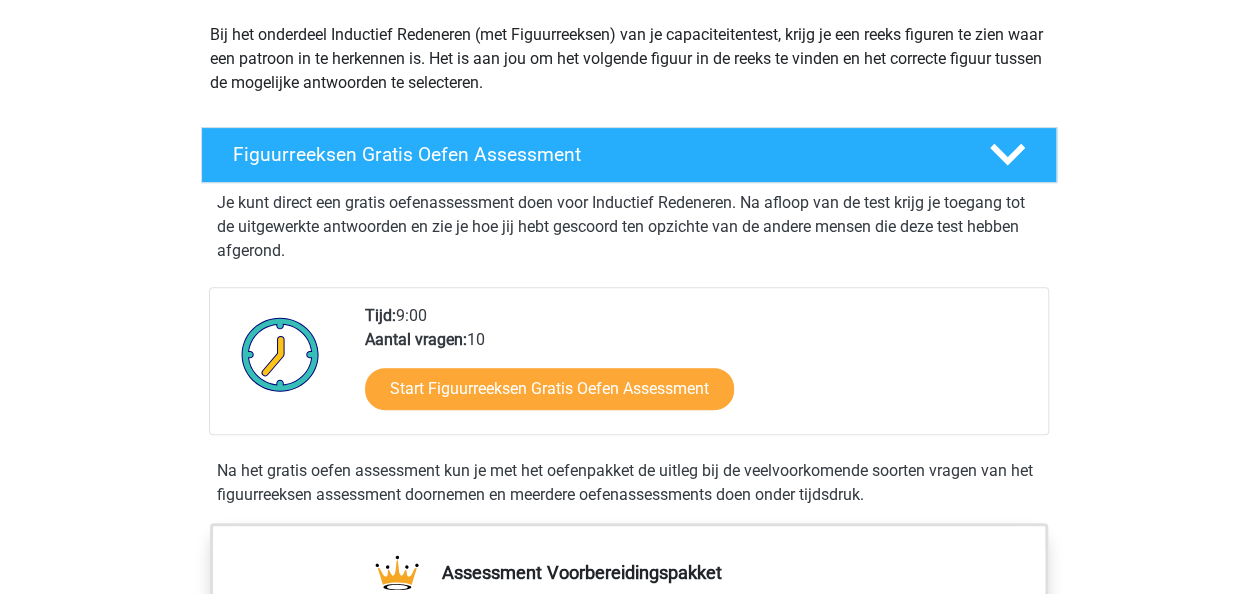 scroll, scrollTop: 300, scrollLeft: 0, axis: vertical 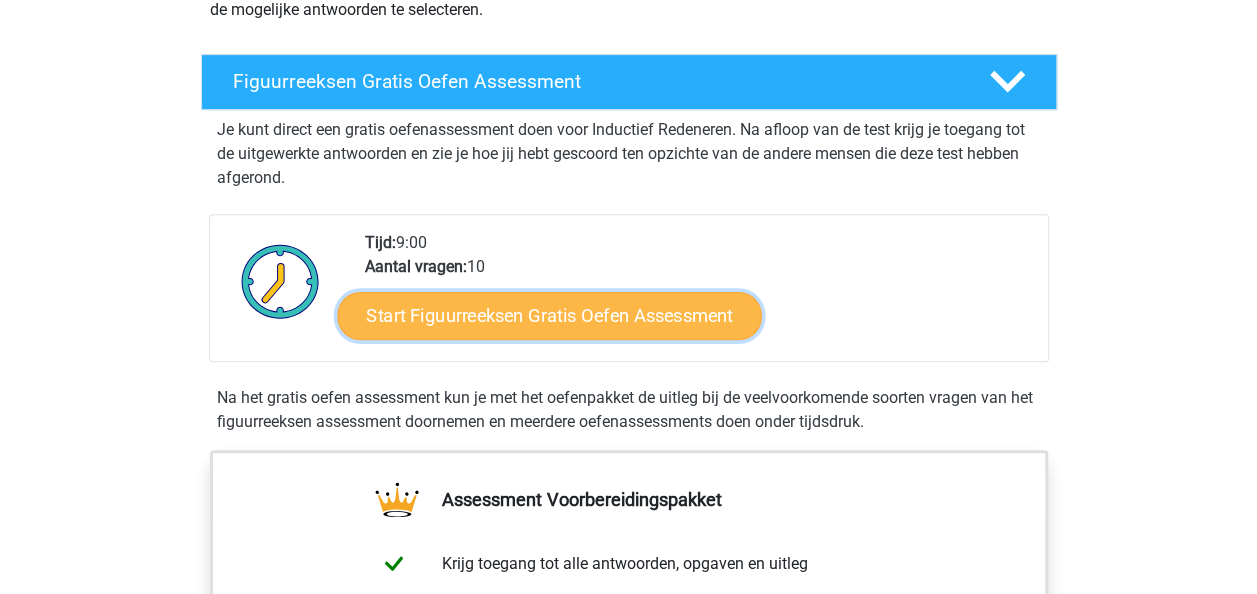 click on "Start Figuurreeksen
Gratis Oefen Assessment" at bounding box center [549, 315] 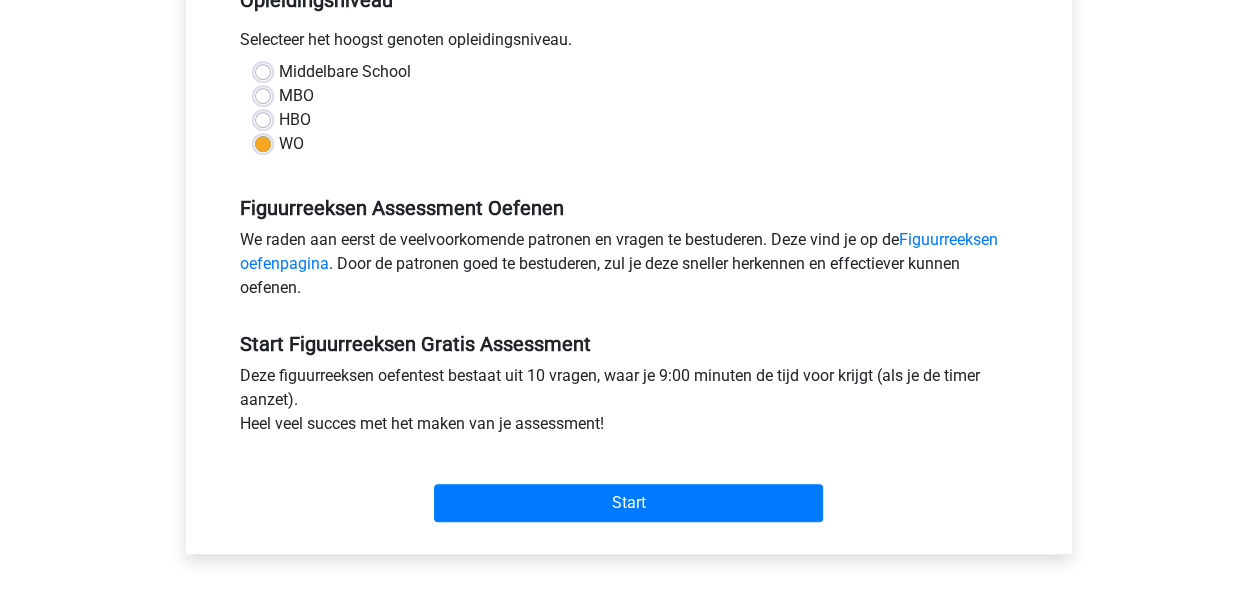 scroll, scrollTop: 500, scrollLeft: 0, axis: vertical 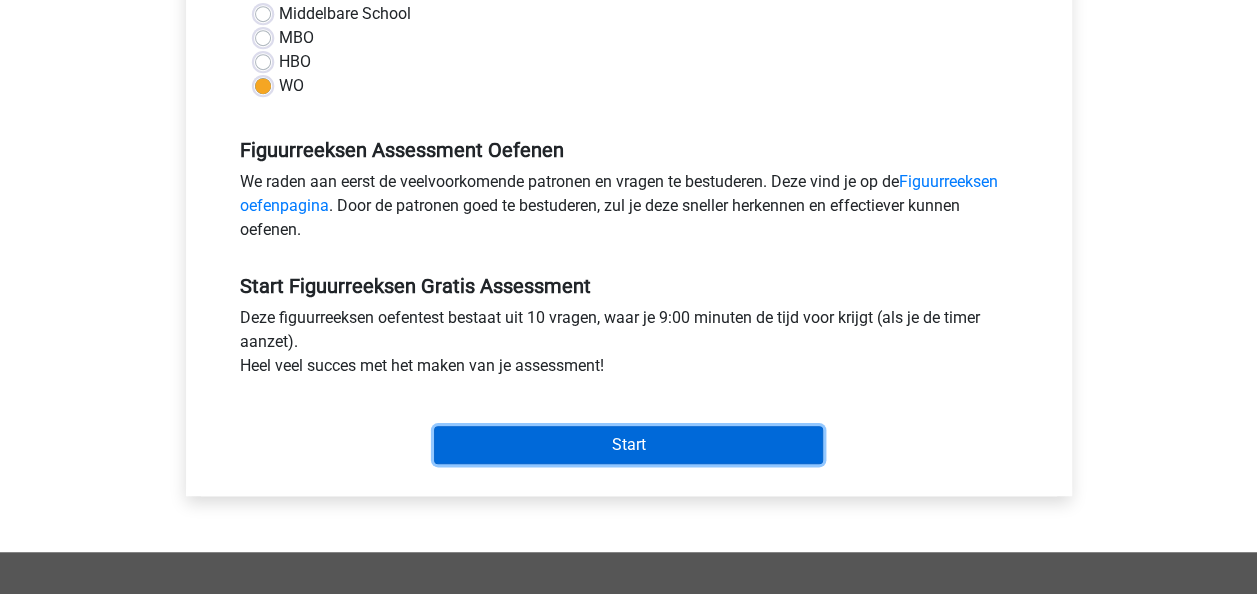 click on "Start" at bounding box center (628, 445) 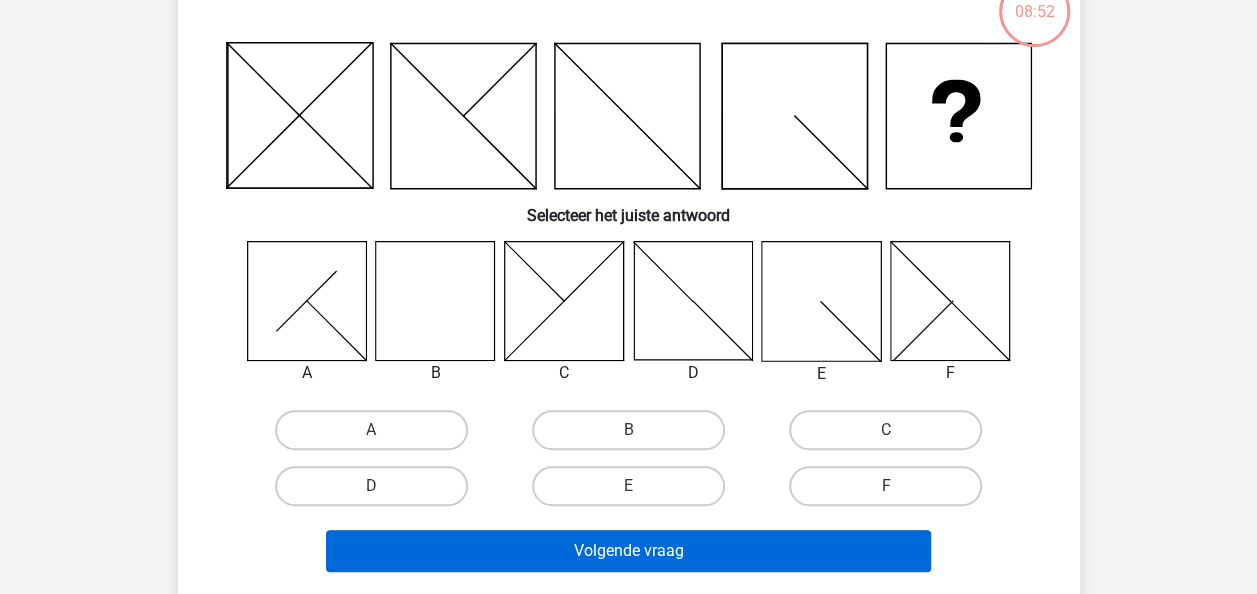 scroll, scrollTop: 100, scrollLeft: 0, axis: vertical 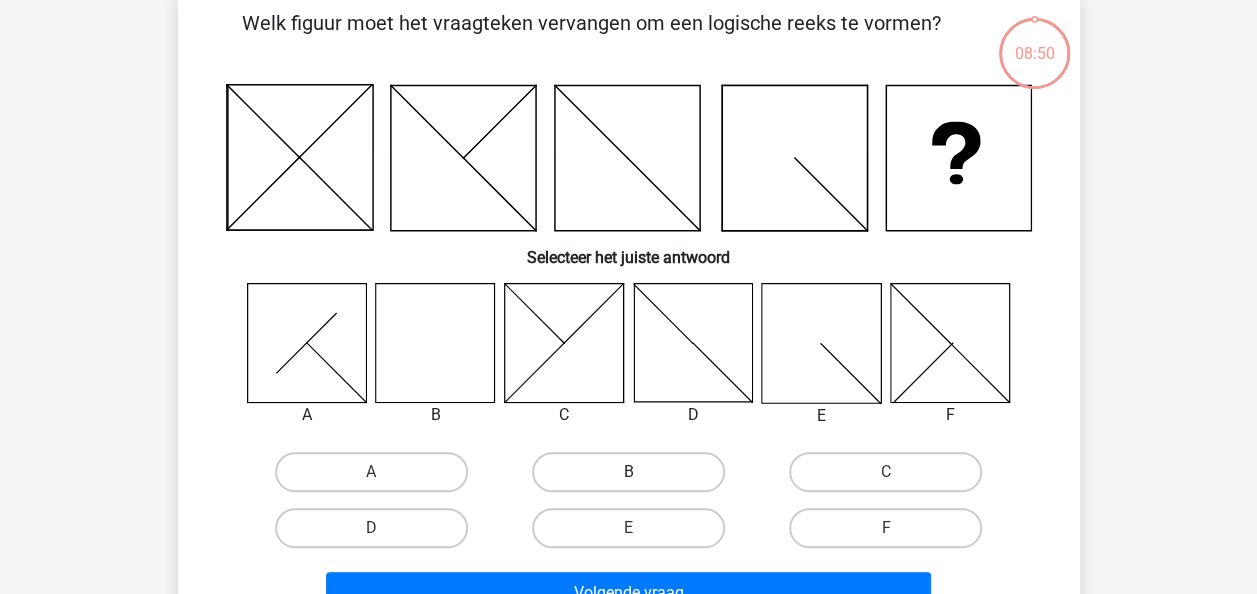 click on "B" at bounding box center (628, 472) 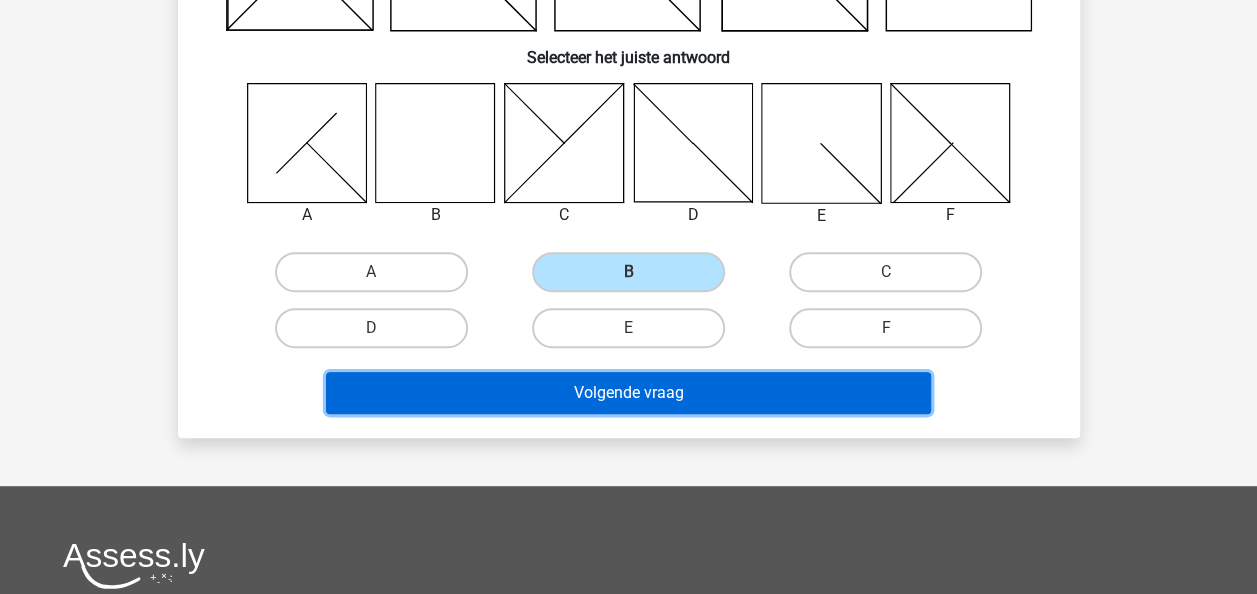 click on "Volgende vraag" at bounding box center (628, 393) 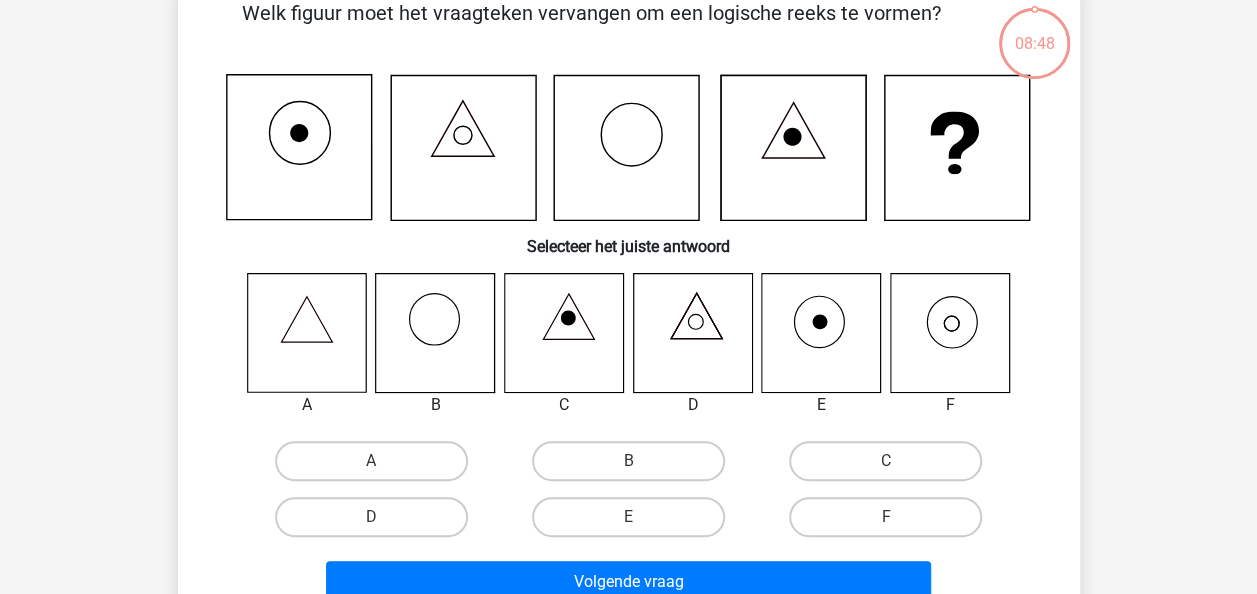 scroll, scrollTop: 92, scrollLeft: 0, axis: vertical 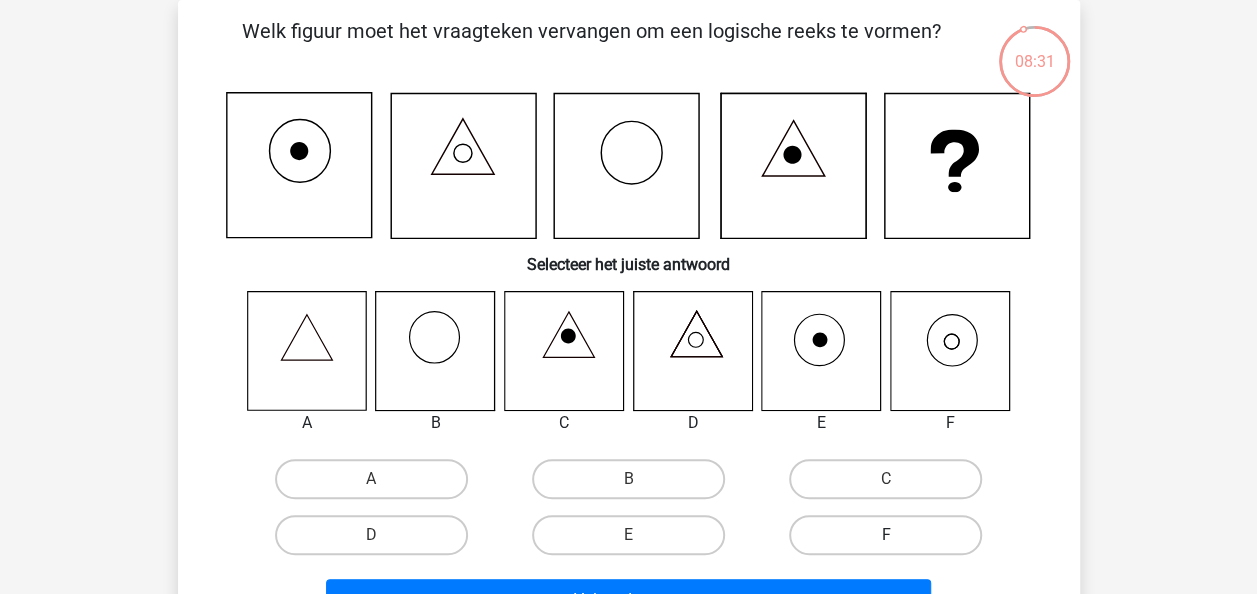 click on "F" at bounding box center (885, 535) 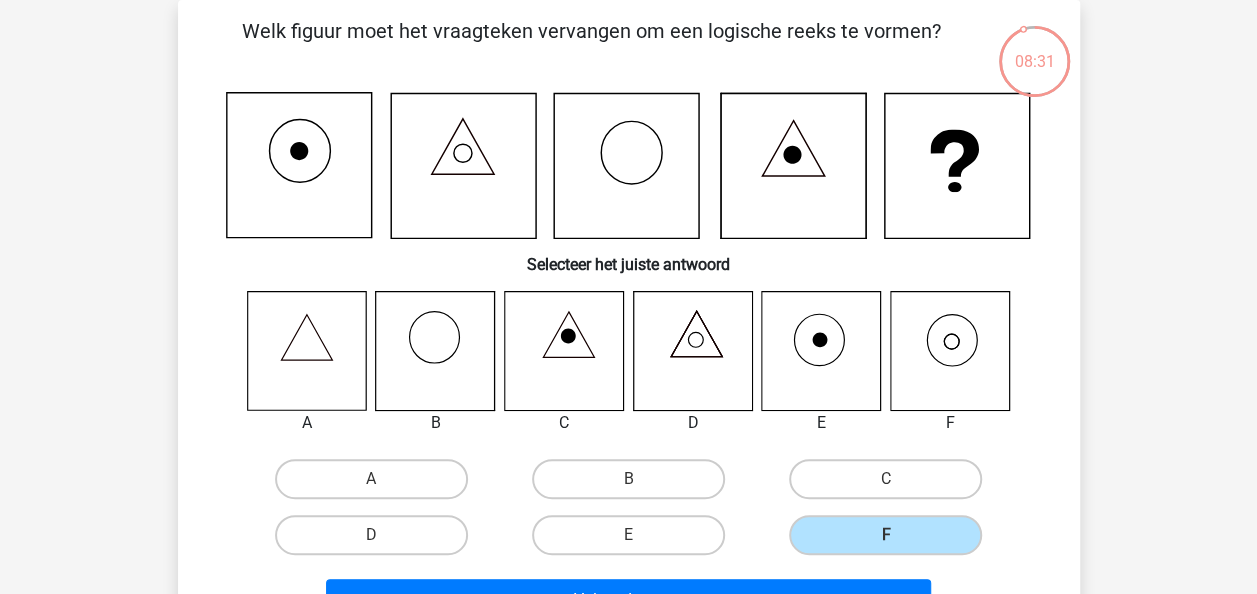 scroll, scrollTop: 492, scrollLeft: 0, axis: vertical 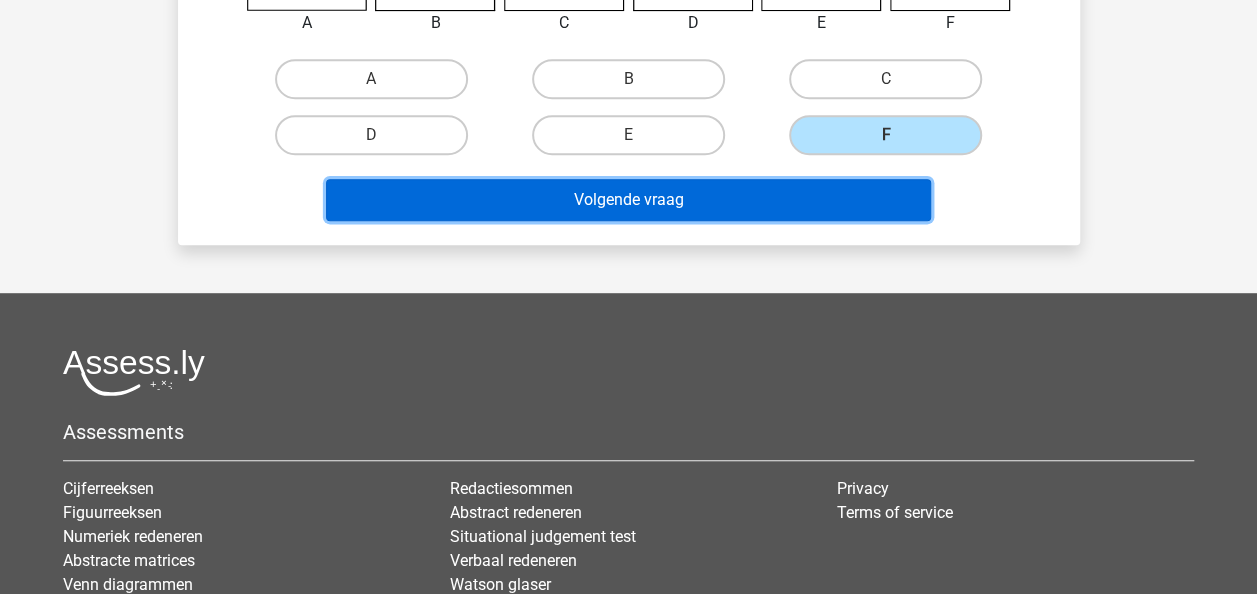click on "Volgende vraag" at bounding box center [628, 200] 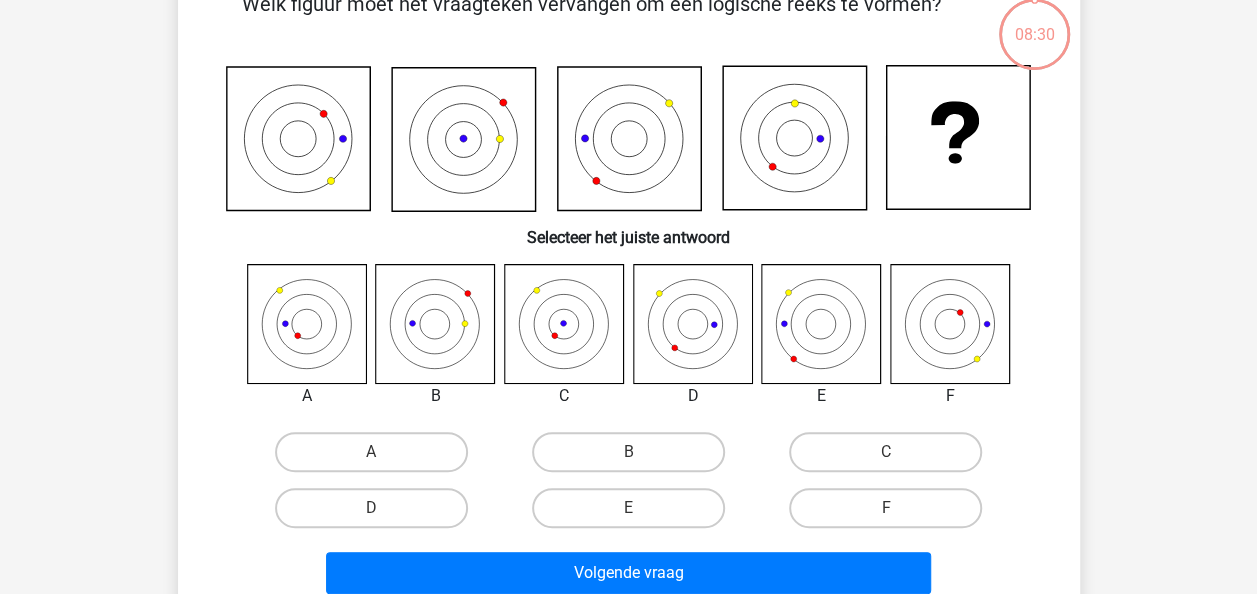 scroll, scrollTop: 92, scrollLeft: 0, axis: vertical 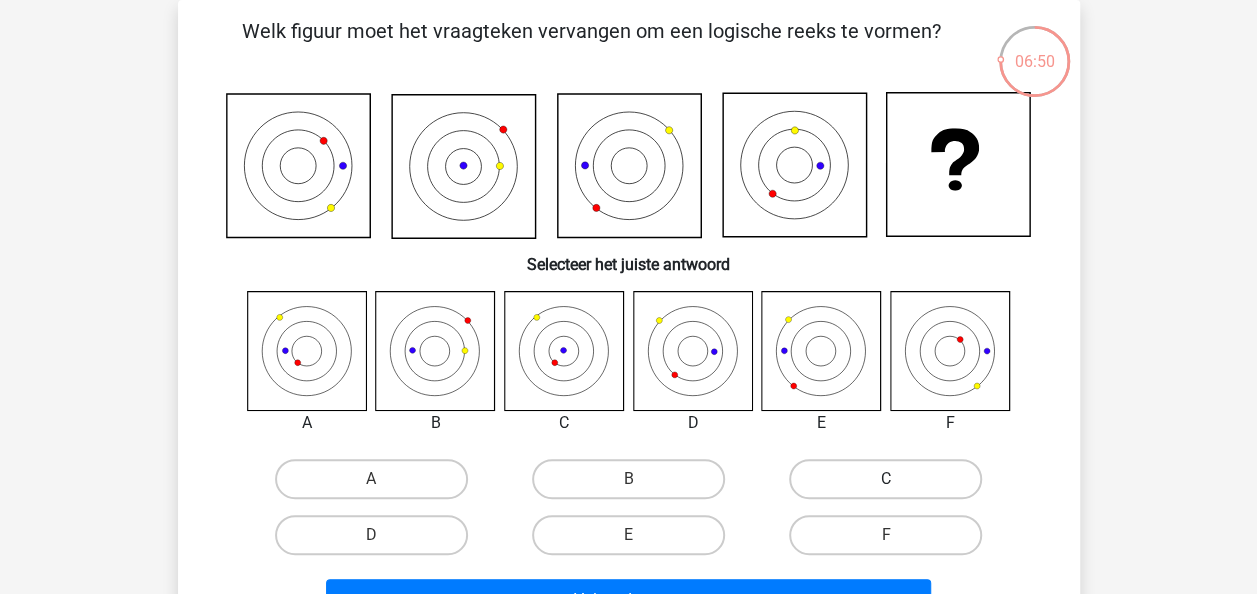click on "C" at bounding box center (885, 479) 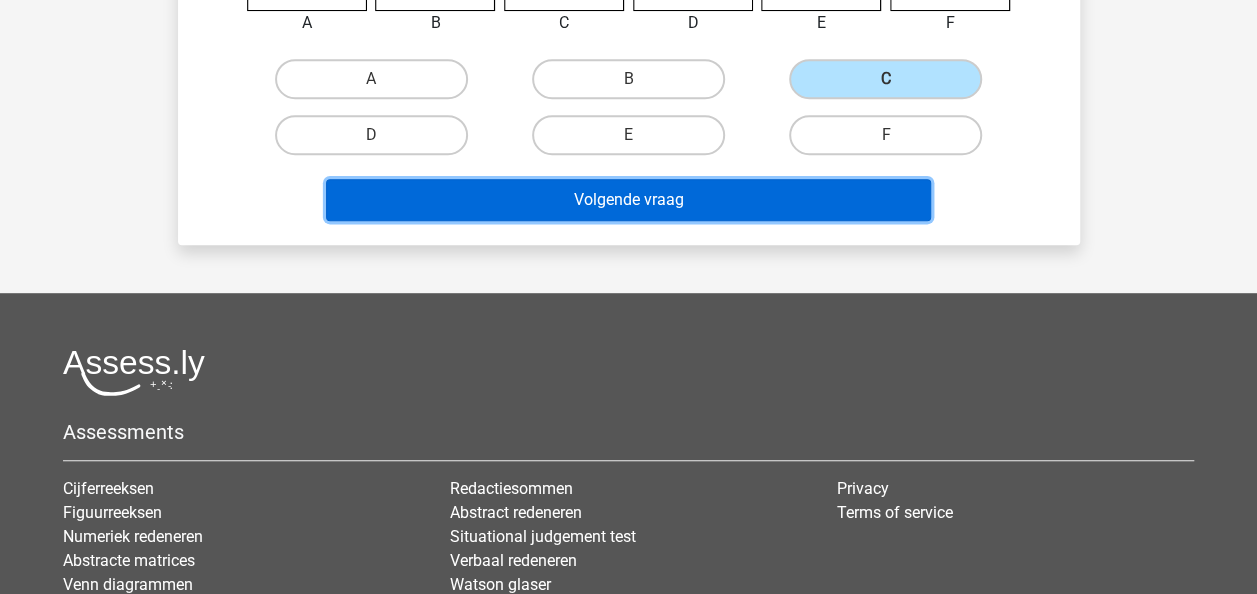 click on "Volgende vraag" at bounding box center (628, 200) 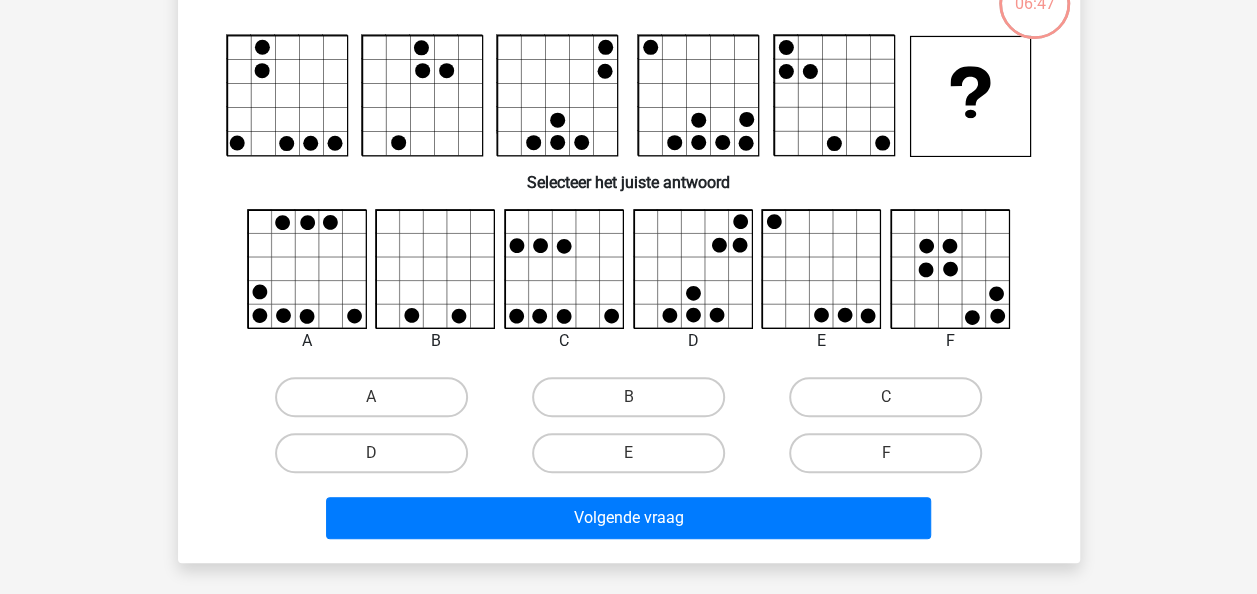 scroll, scrollTop: 92, scrollLeft: 0, axis: vertical 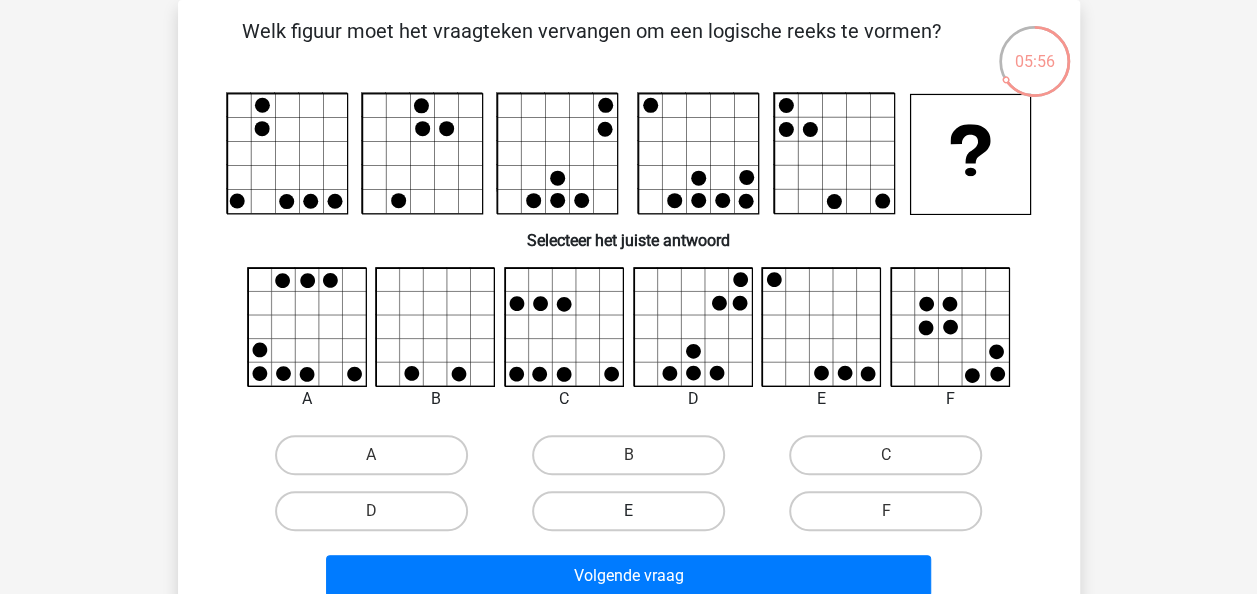 click on "E" at bounding box center (628, 511) 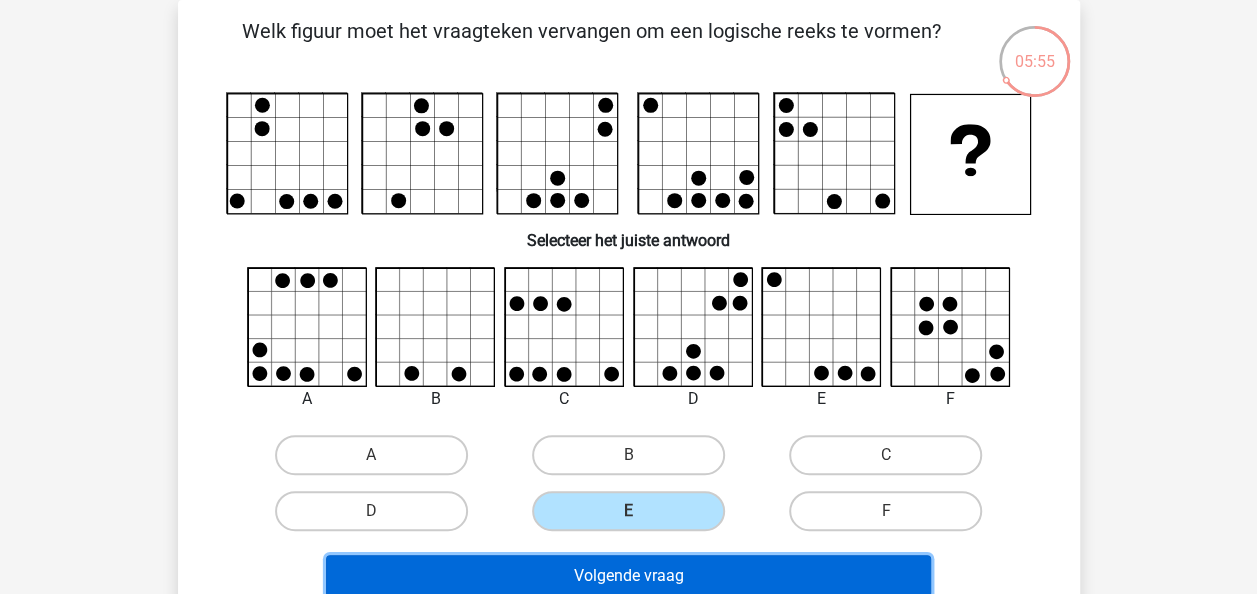 click on "Volgende vraag" at bounding box center (628, 576) 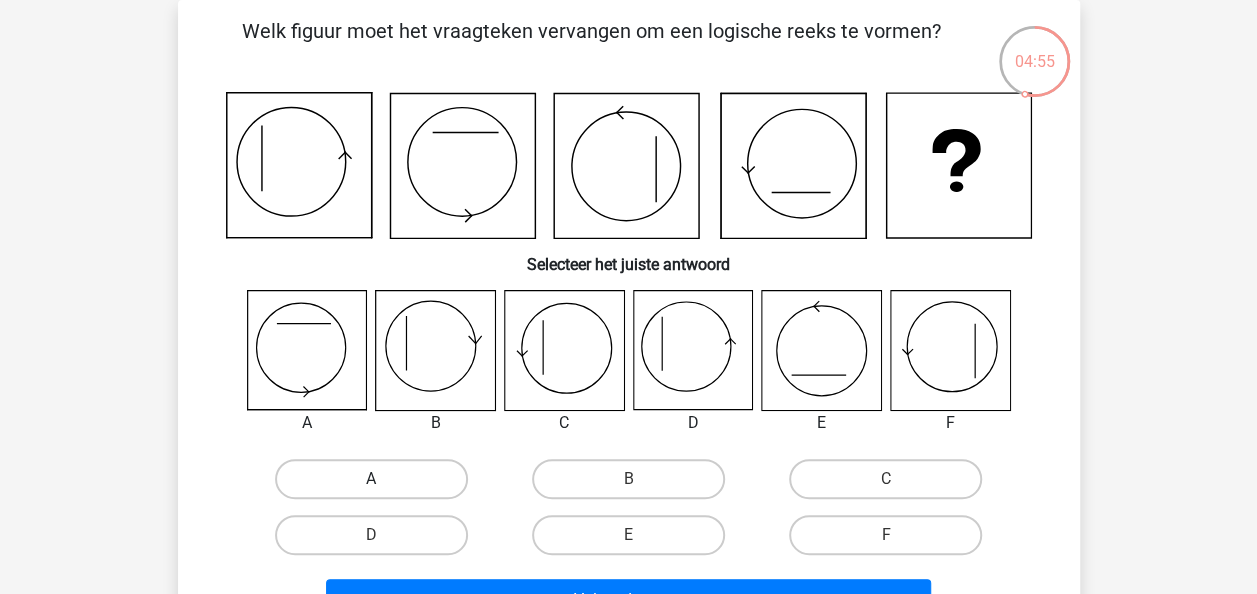 click on "A" at bounding box center [371, 479] 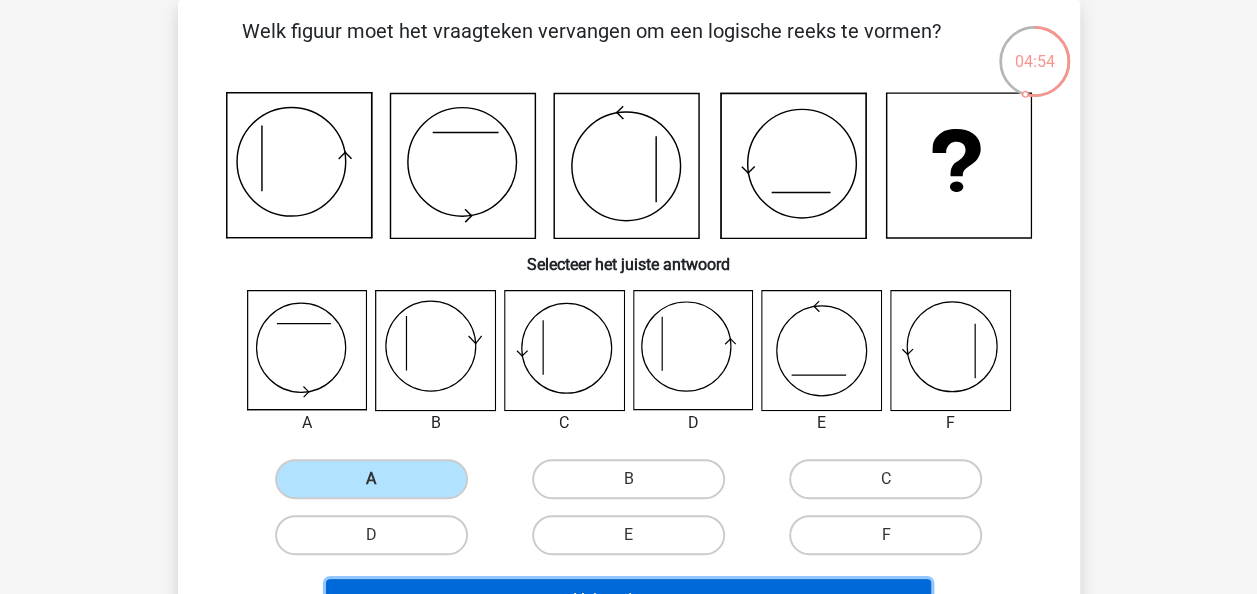click on "Volgende vraag" at bounding box center [628, 600] 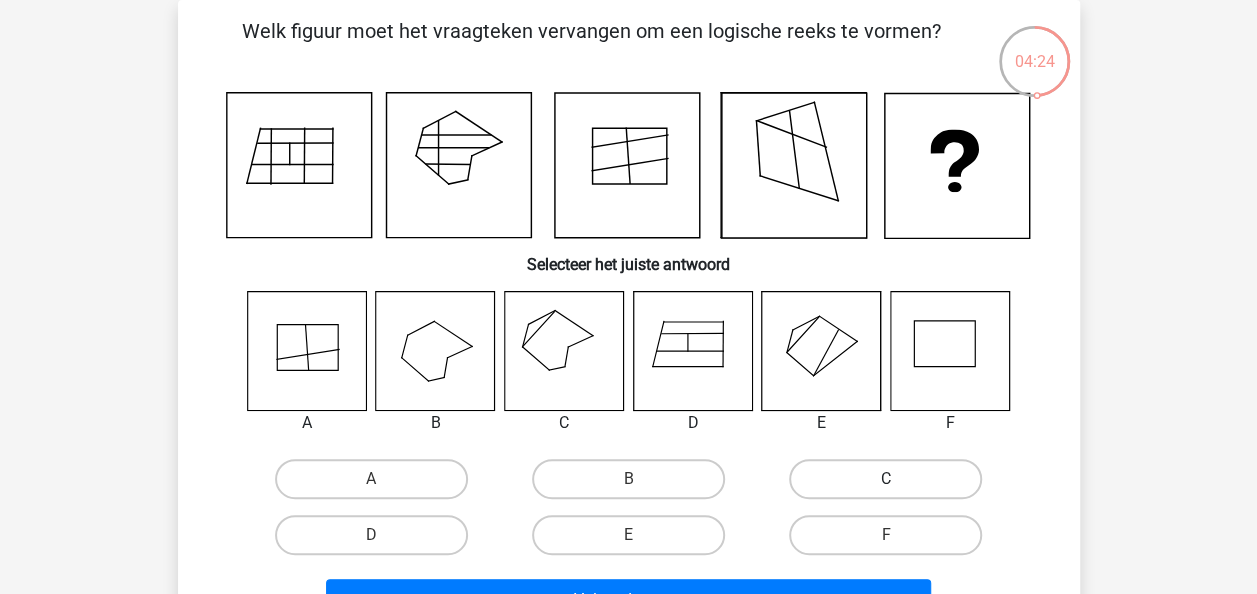 click on "C" at bounding box center [885, 479] 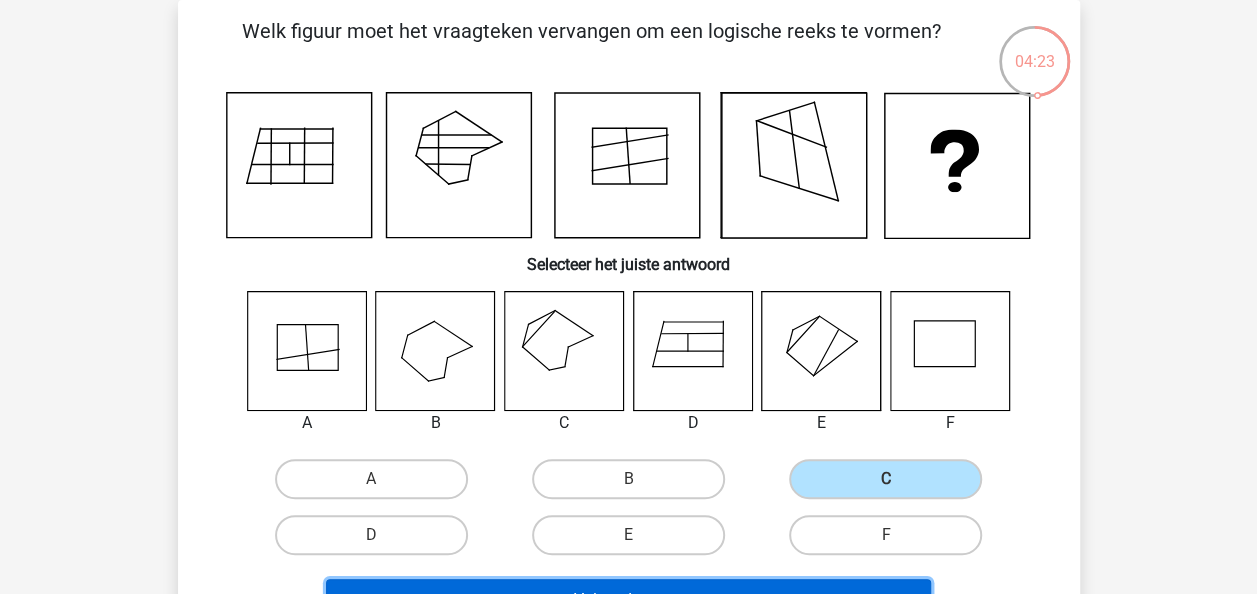click on "Volgende vraag" at bounding box center (628, 600) 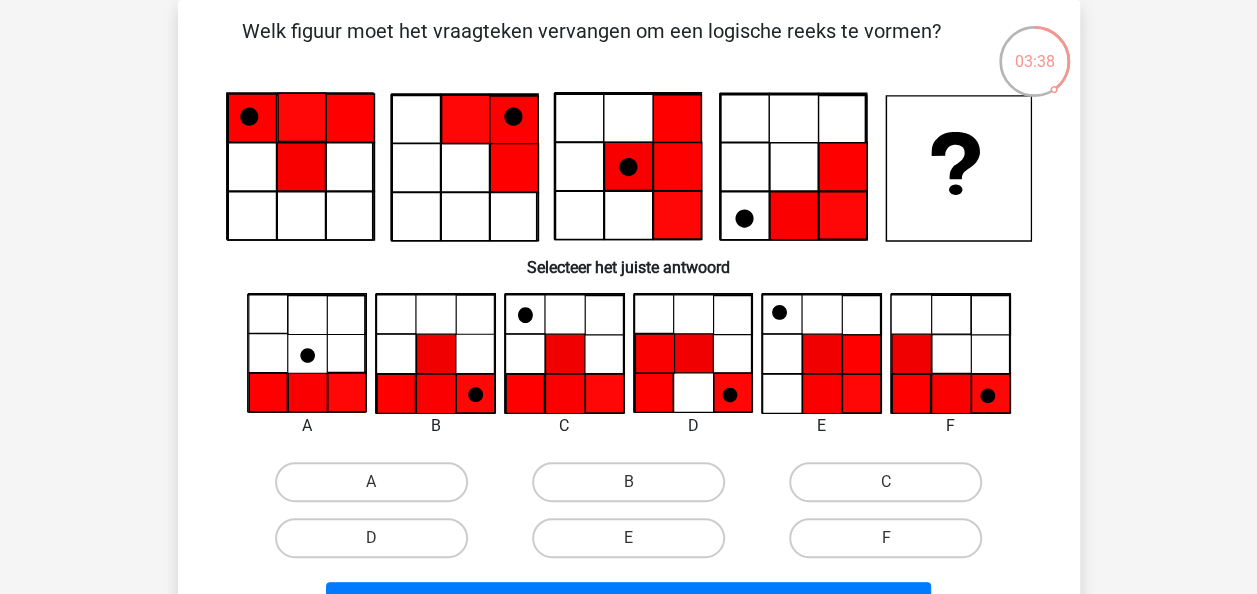 click on "B" at bounding box center [634, 488] 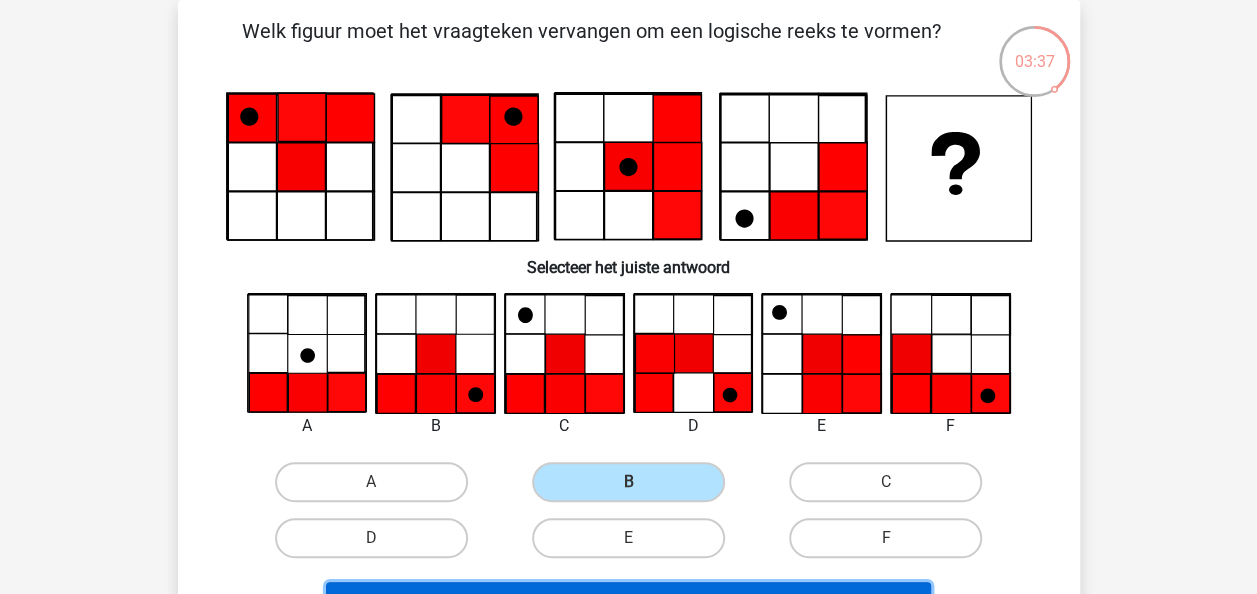 click on "Volgende vraag" at bounding box center [628, 603] 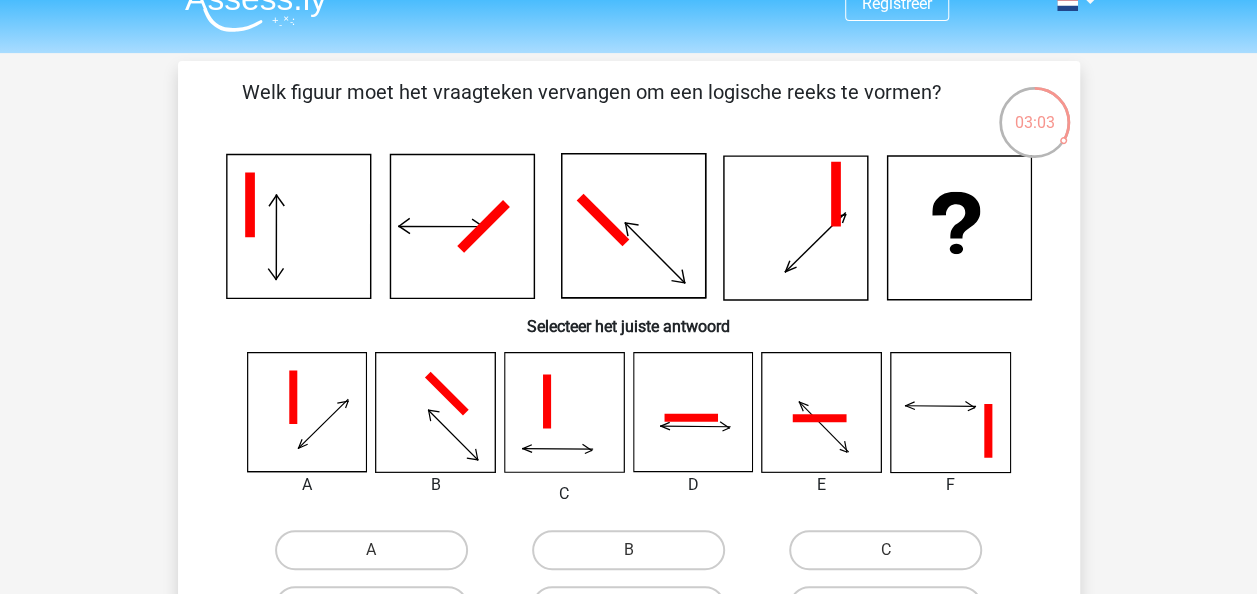 scroll, scrollTop: 0, scrollLeft: 0, axis: both 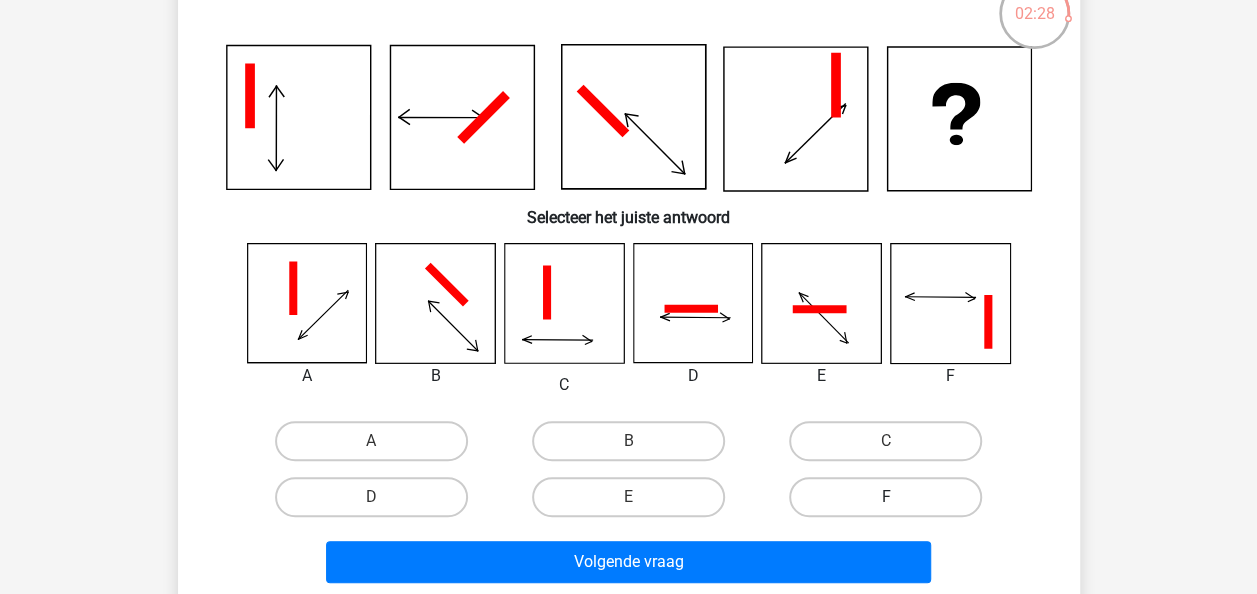 click on "F" at bounding box center [885, 497] 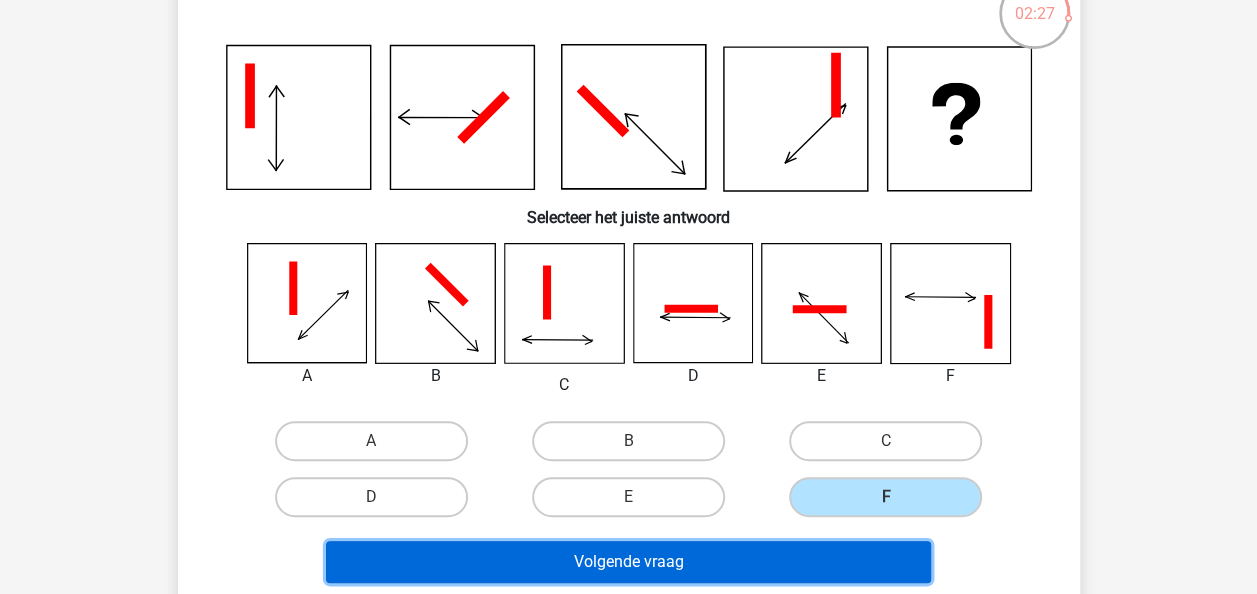 click on "Volgende vraag" at bounding box center [628, 562] 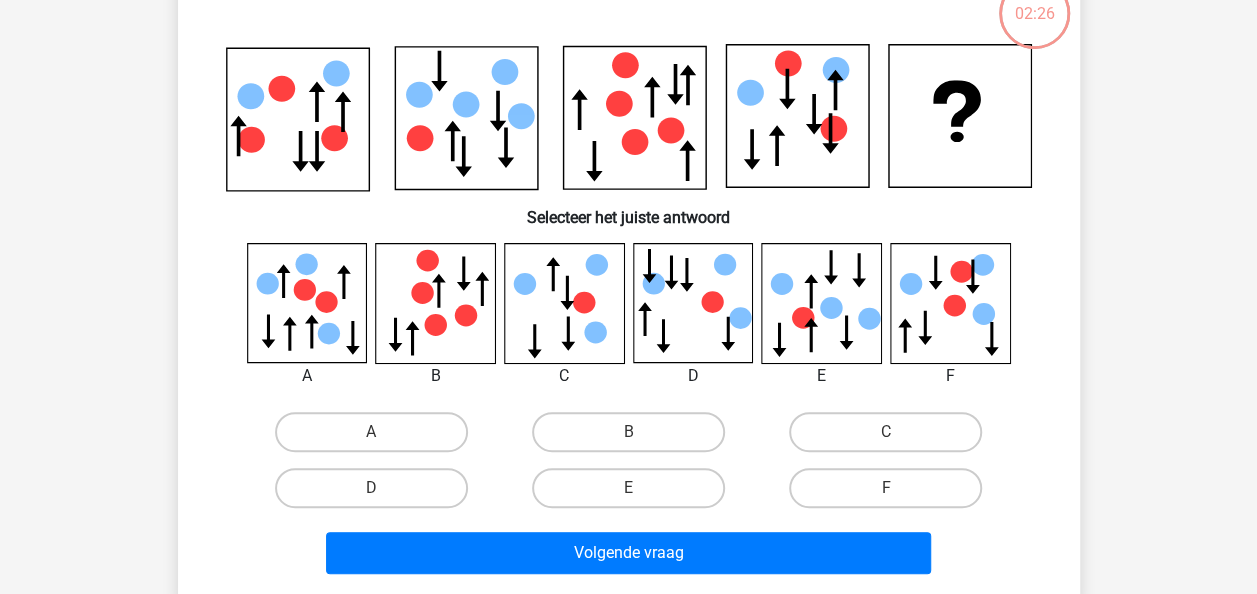 scroll, scrollTop: 92, scrollLeft: 0, axis: vertical 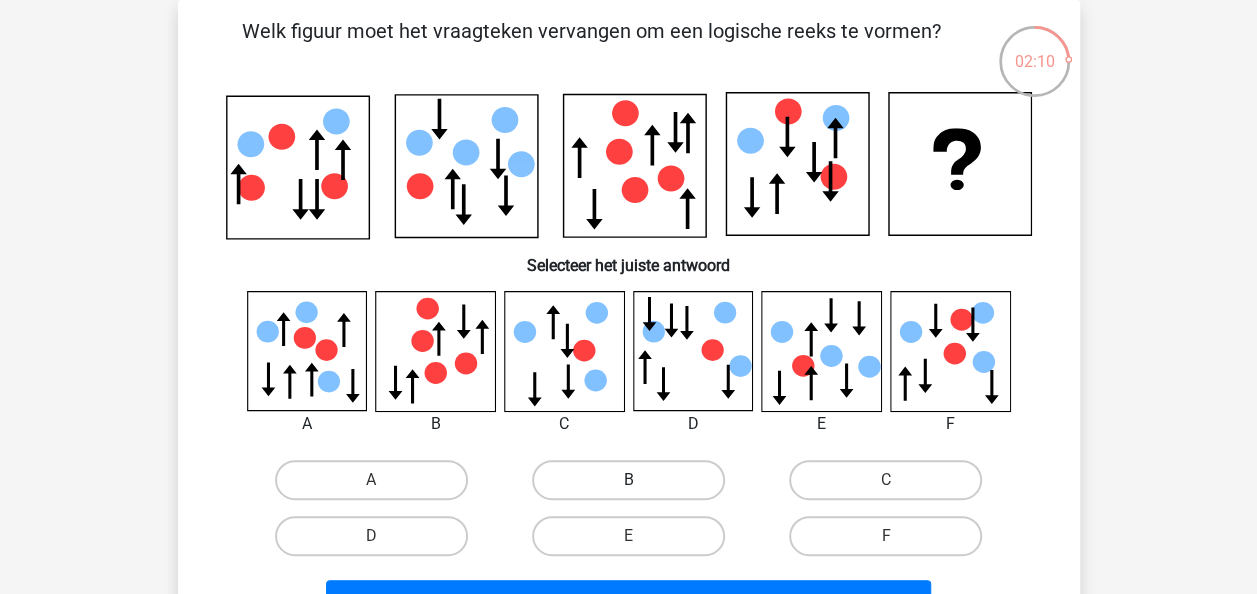 click on "B" at bounding box center (628, 480) 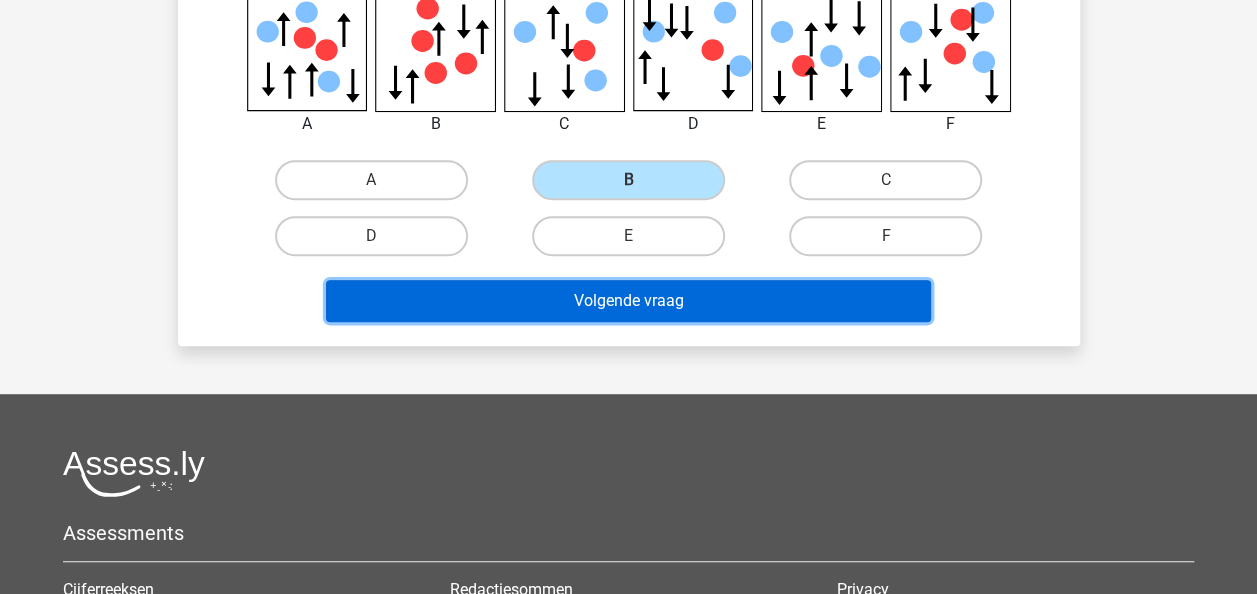 click on "Volgende vraag" at bounding box center [628, 301] 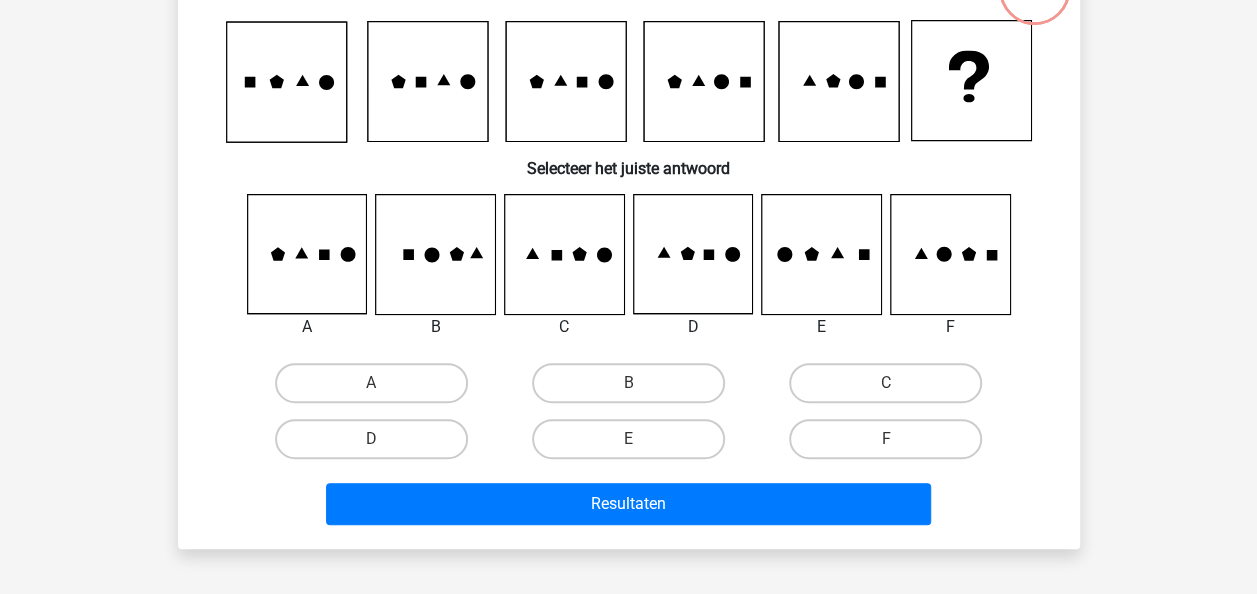 scroll, scrollTop: 92, scrollLeft: 0, axis: vertical 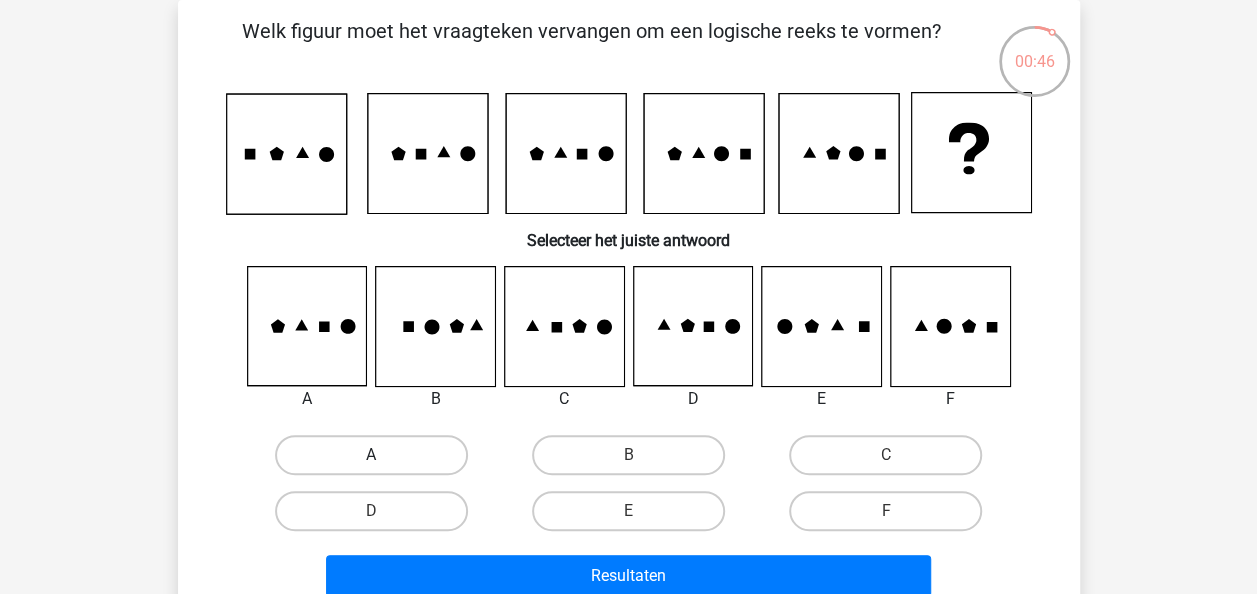 click on "A" at bounding box center (371, 455) 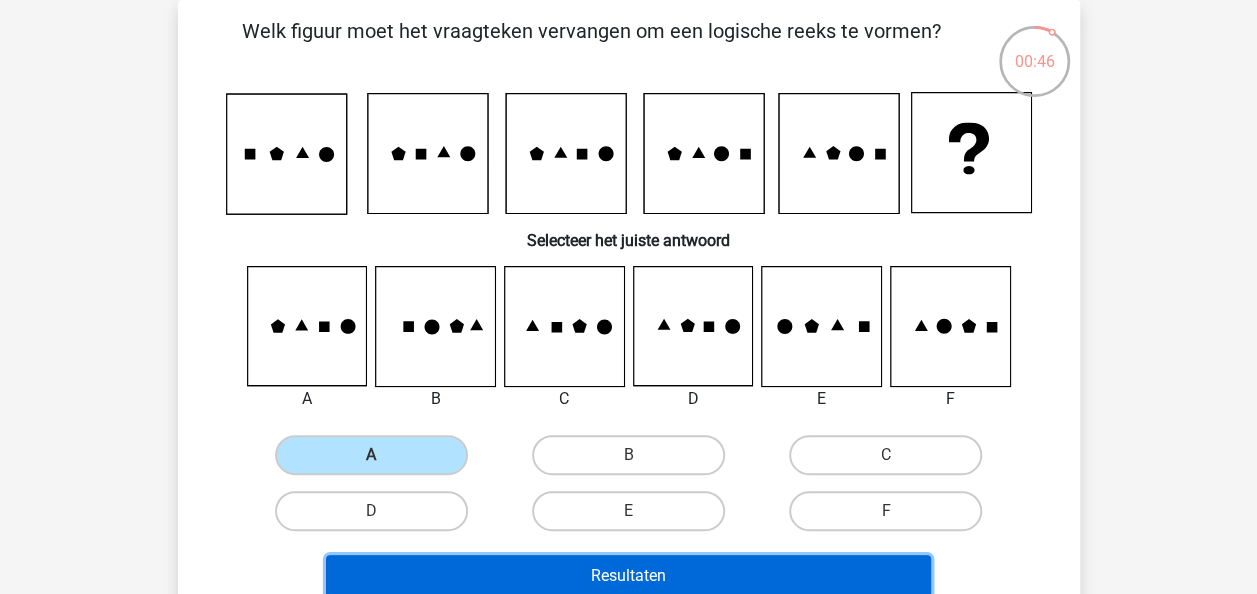 click on "Resultaten" at bounding box center [628, 576] 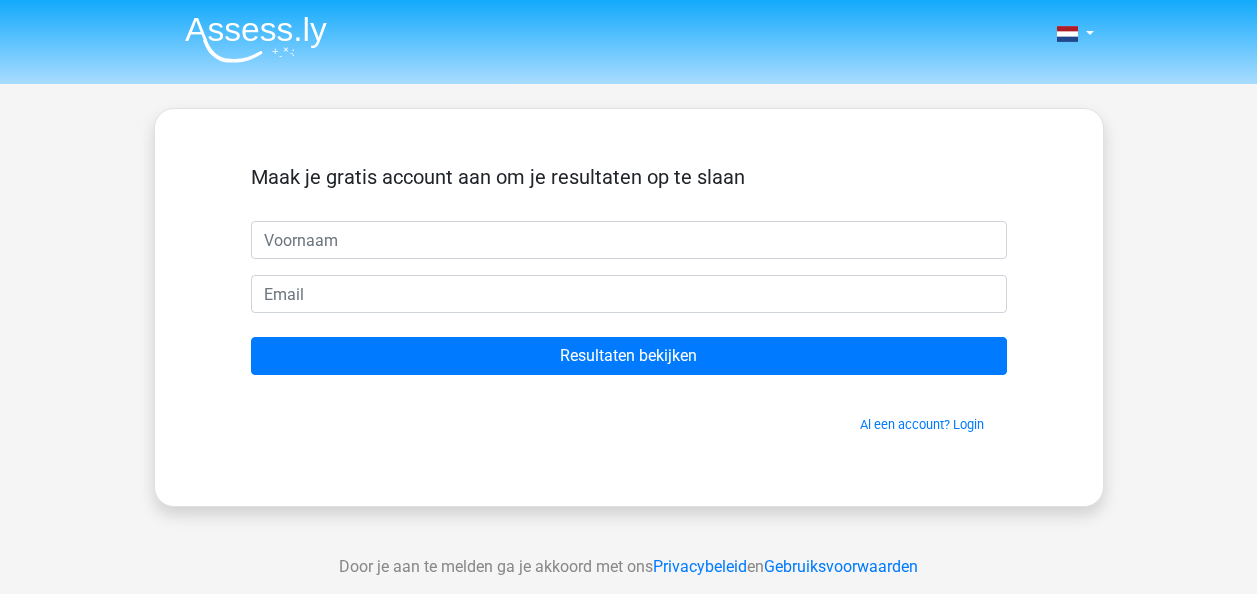 scroll, scrollTop: 0, scrollLeft: 0, axis: both 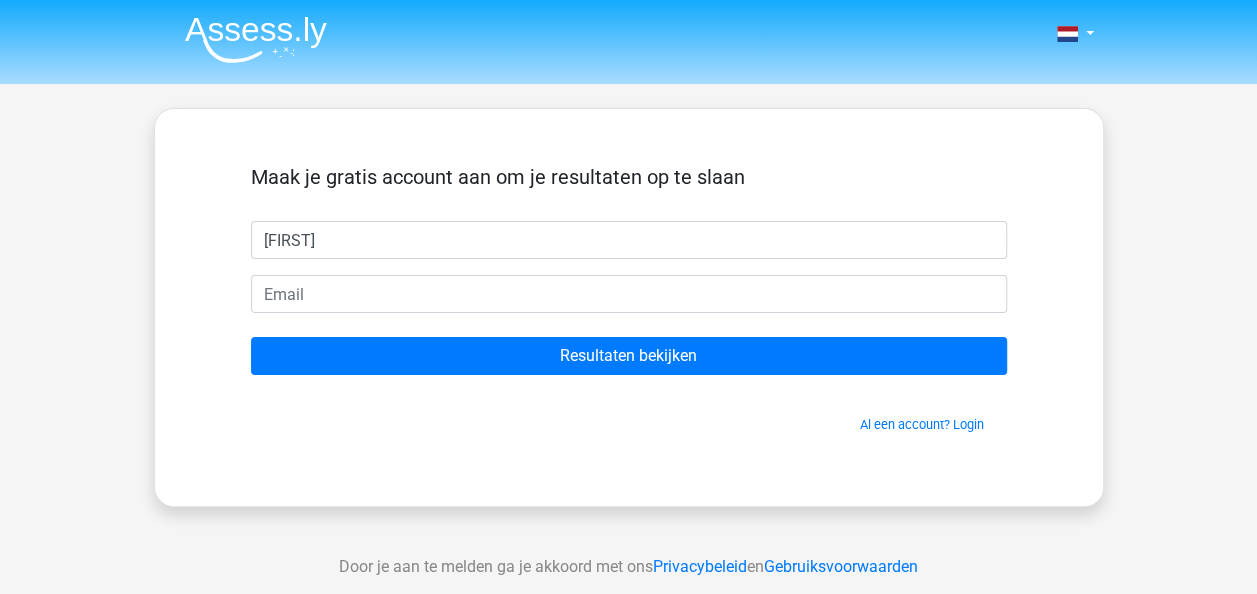 type on "[FIRST]" 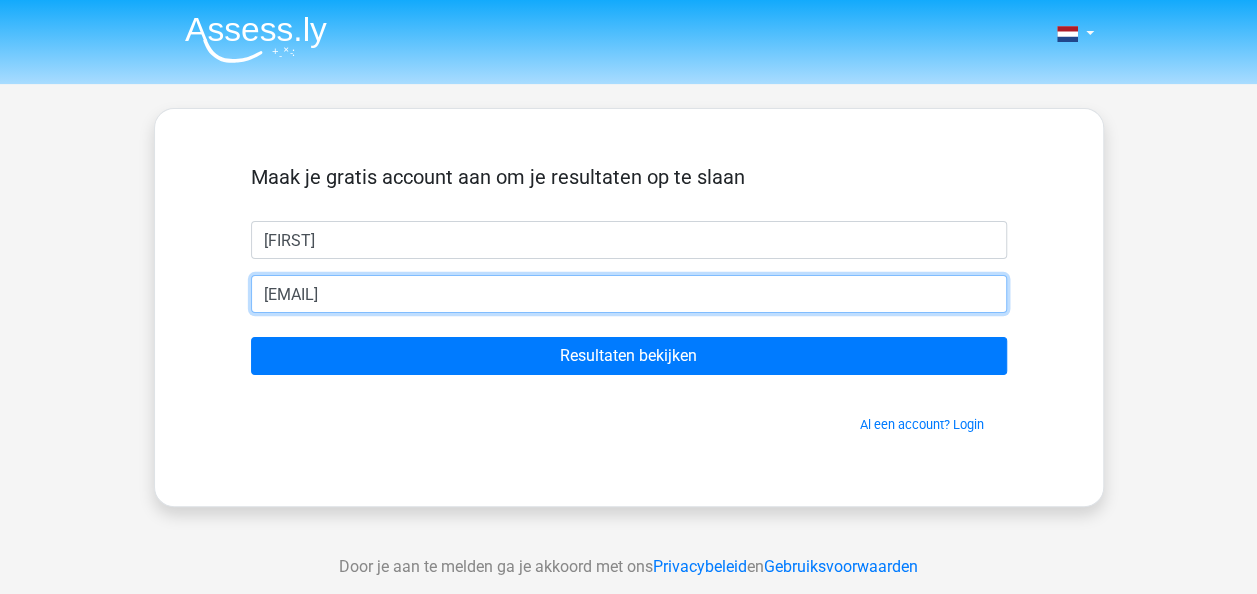 type on "[EMAIL]" 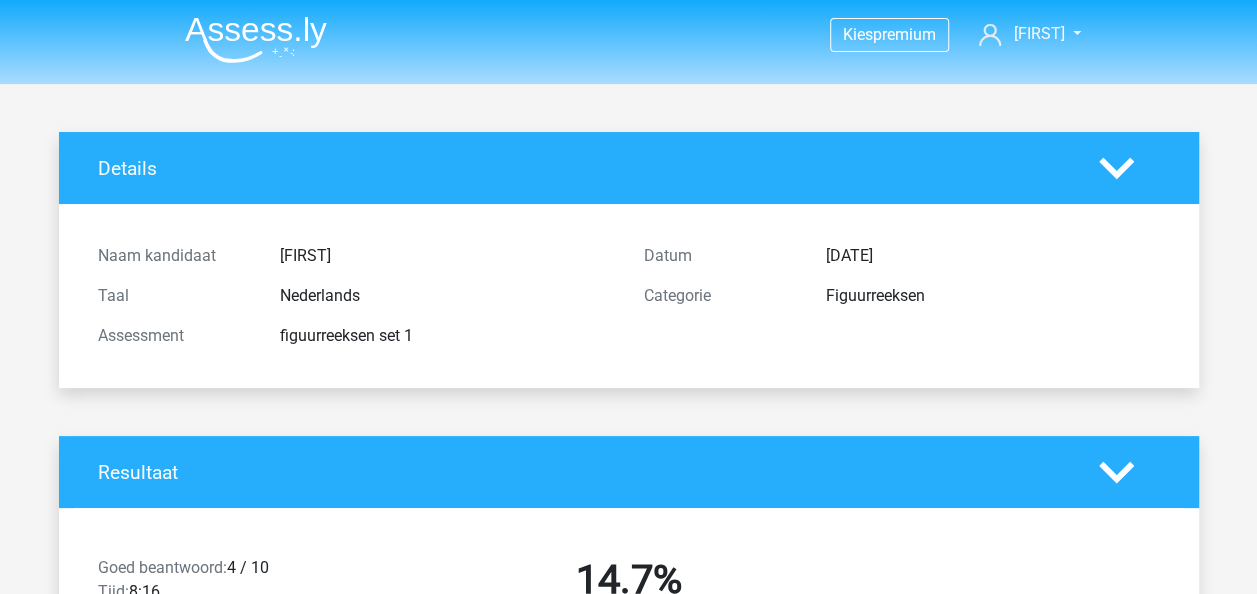 scroll, scrollTop: 300, scrollLeft: 0, axis: vertical 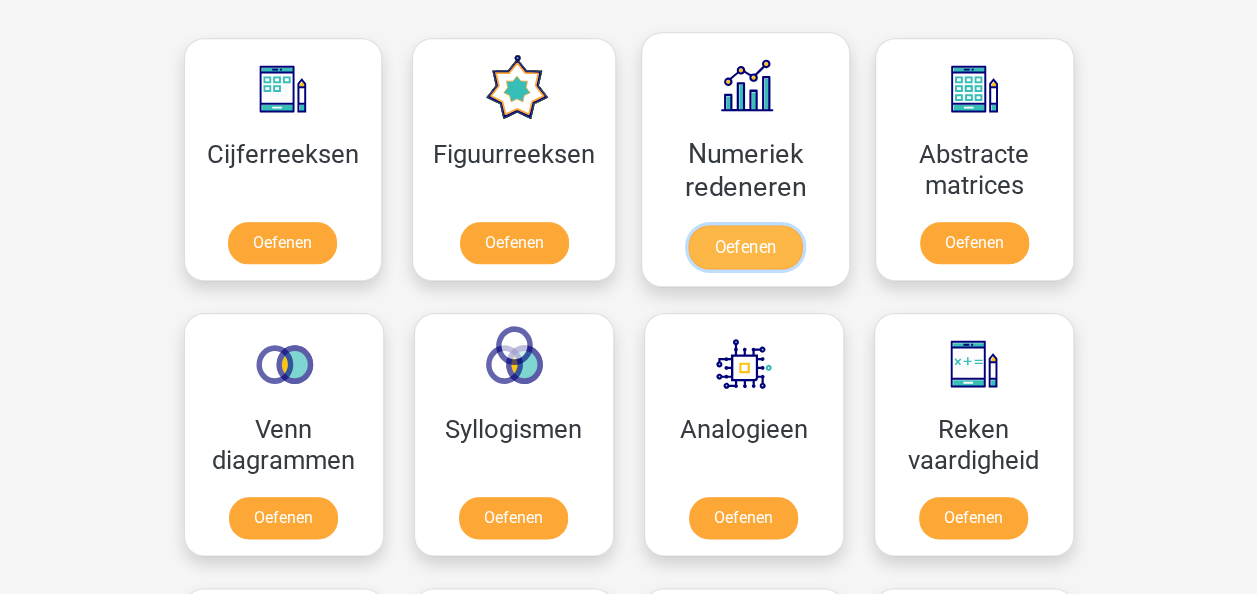 click on "Oefenen" at bounding box center (745, 247) 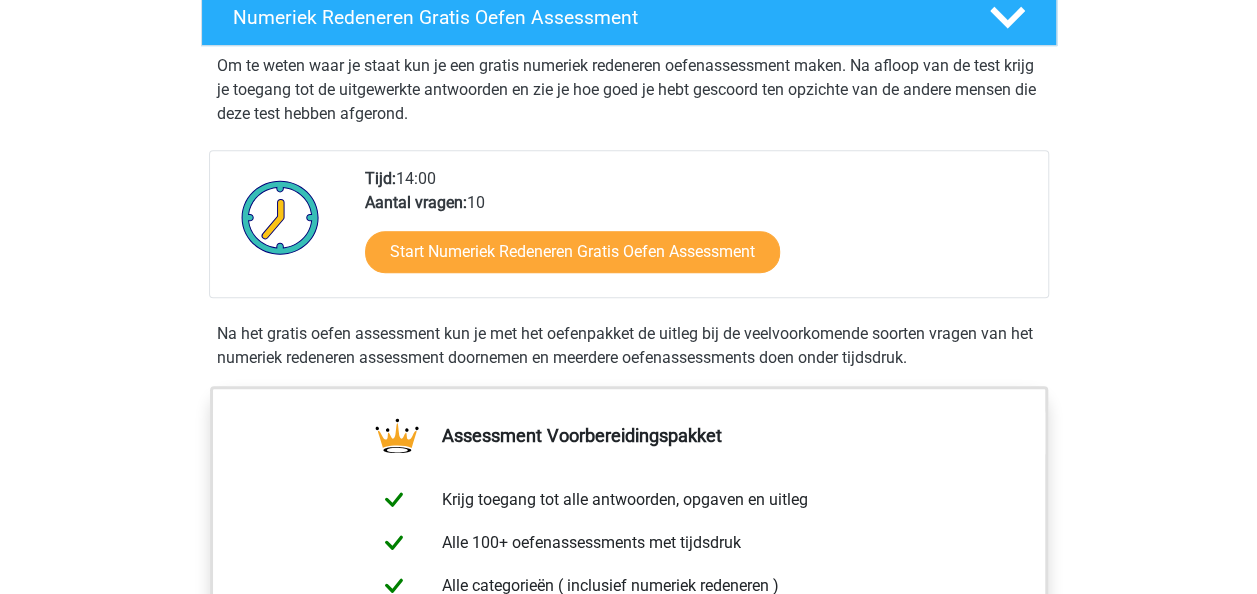 scroll, scrollTop: 500, scrollLeft: 0, axis: vertical 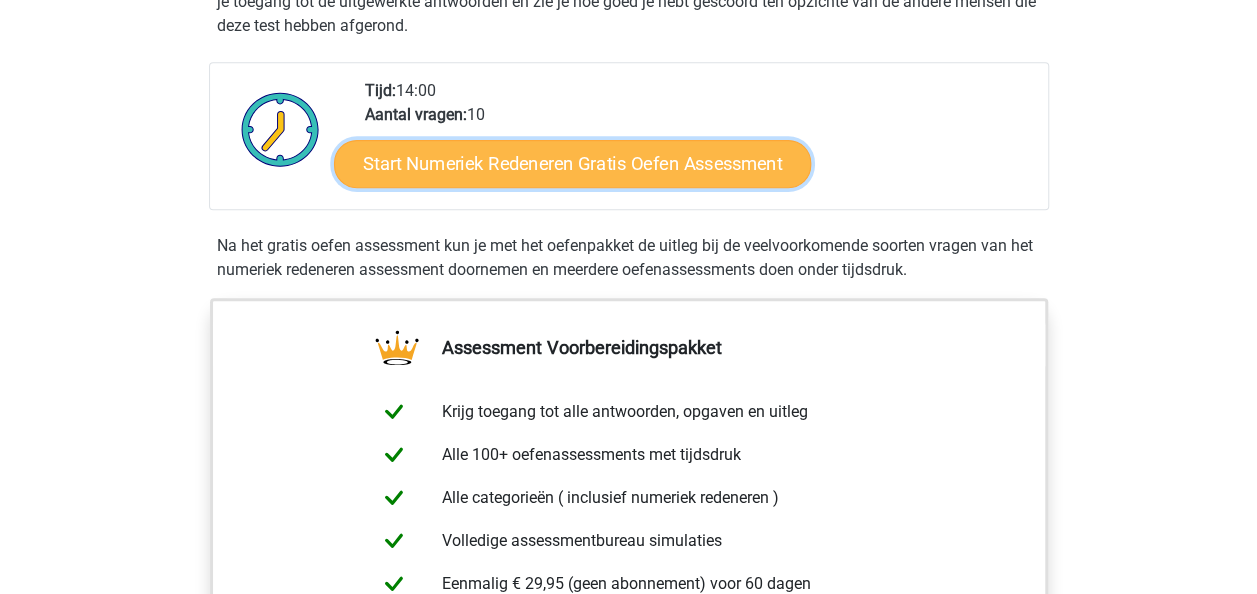 click on "Start Numeriek Redeneren
Gratis Oefen Assessment" at bounding box center (572, 163) 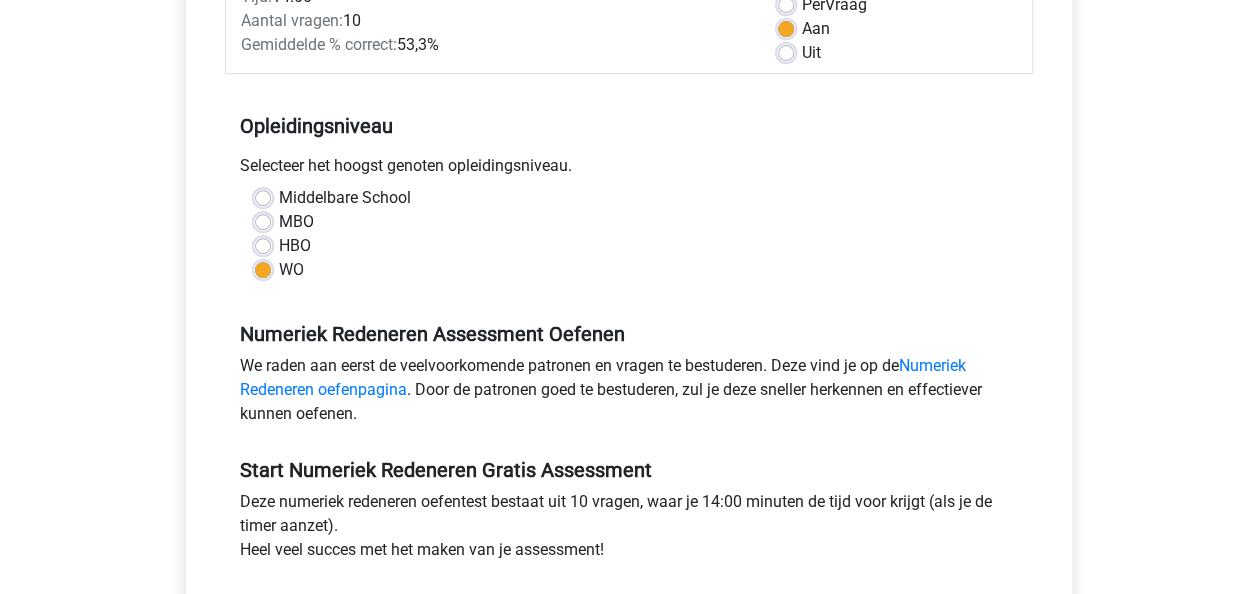 scroll, scrollTop: 500, scrollLeft: 0, axis: vertical 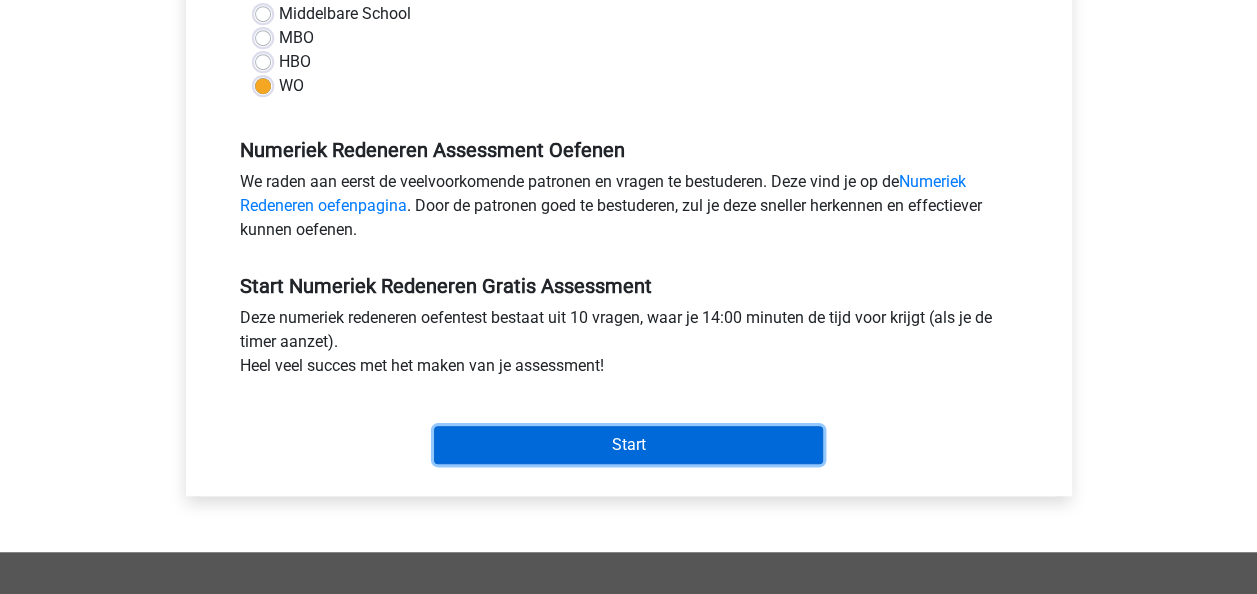 click on "Start" at bounding box center (628, 445) 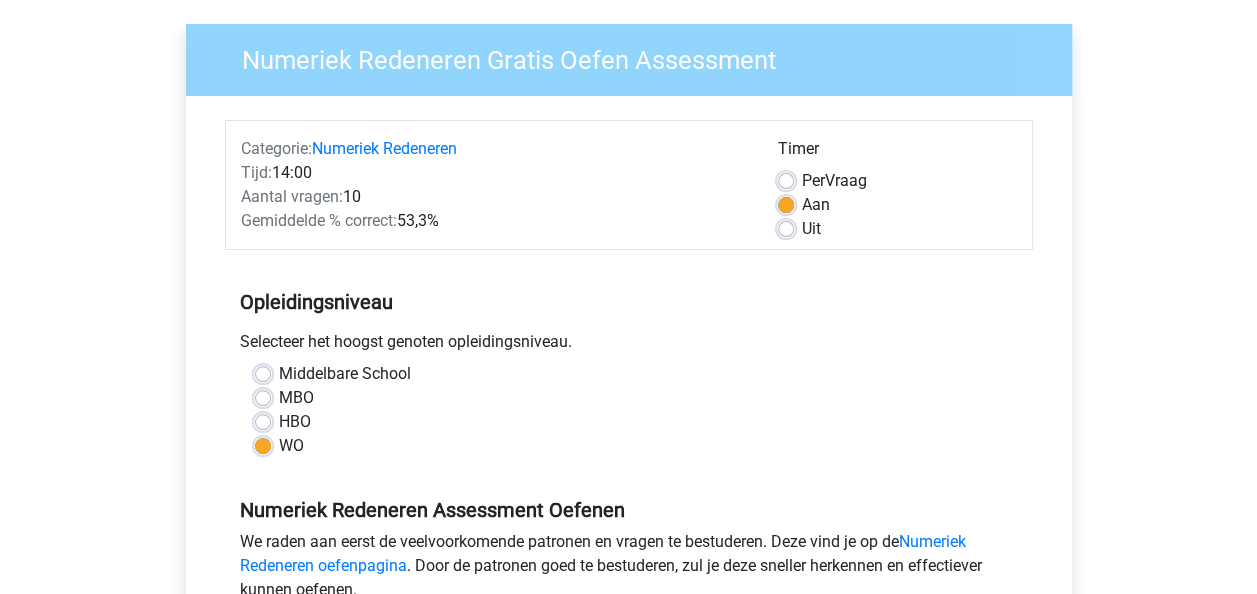 scroll, scrollTop: 100, scrollLeft: 0, axis: vertical 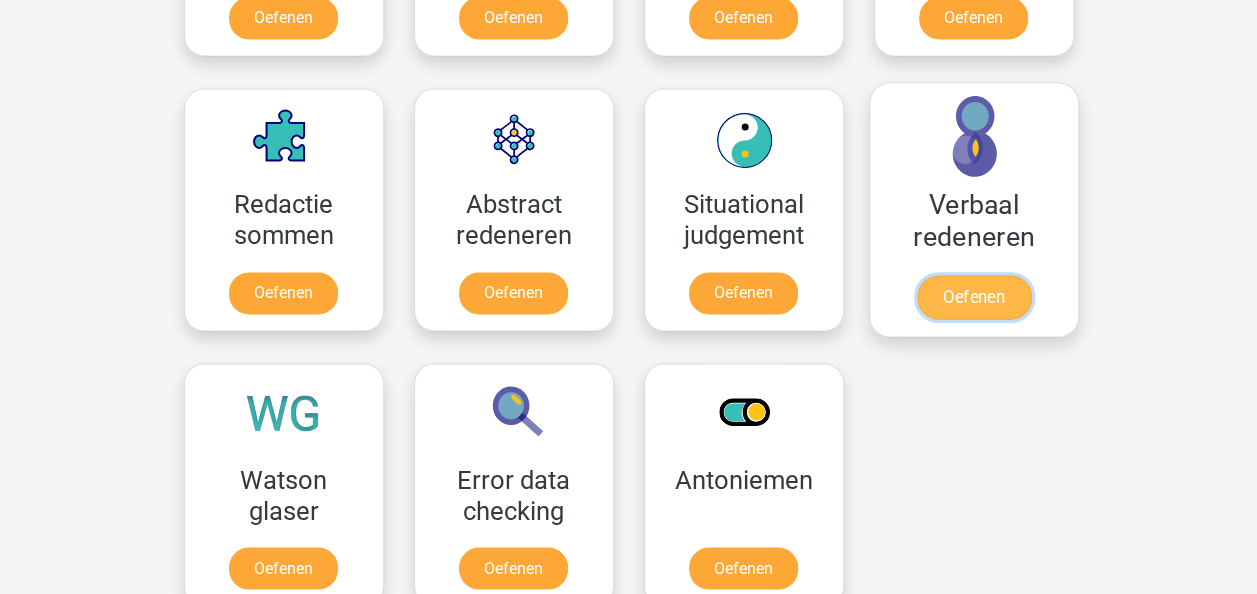 click on "Oefenen" at bounding box center [973, 297] 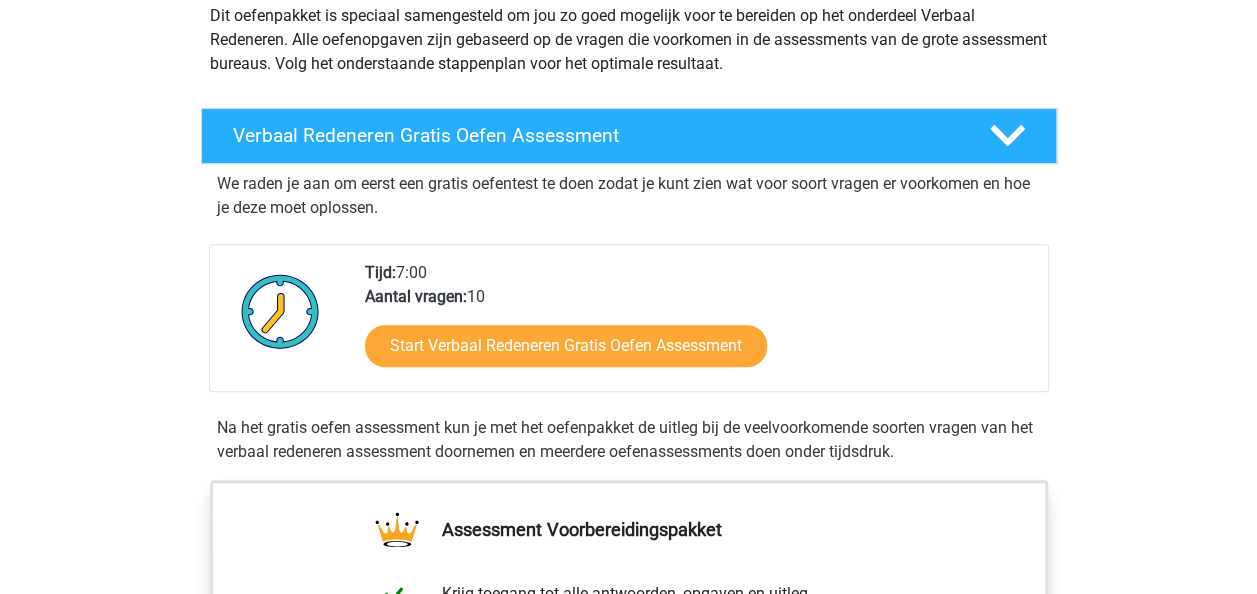 scroll, scrollTop: 300, scrollLeft: 0, axis: vertical 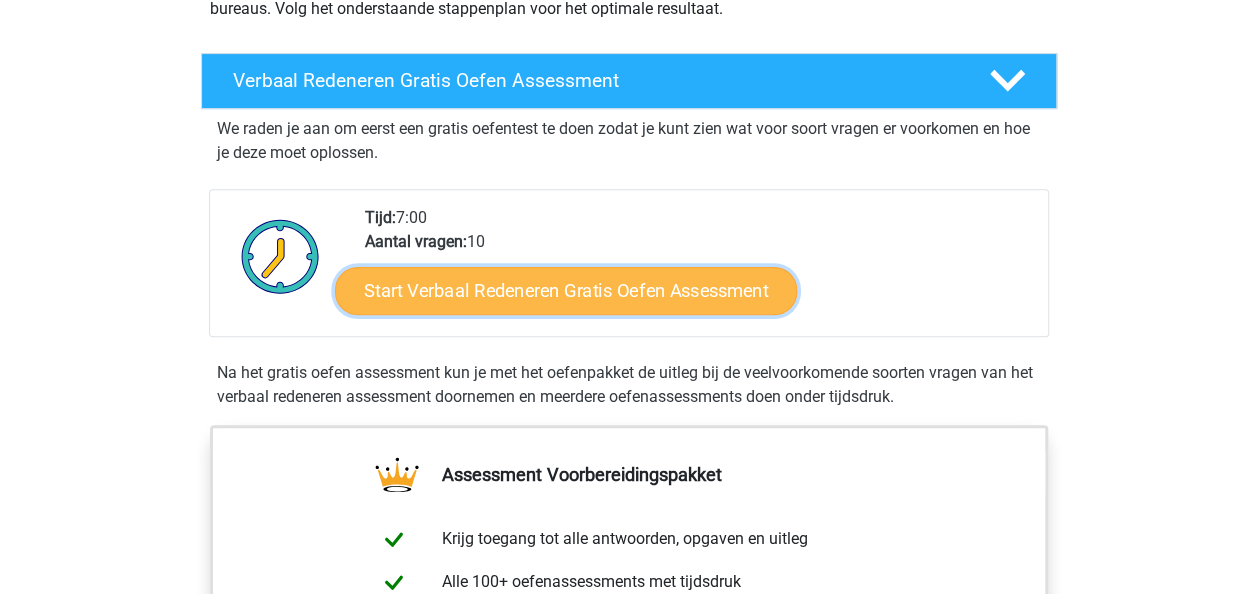 click on "Start Verbaal Redeneren
Gratis Oefen Assessment" at bounding box center (566, 291) 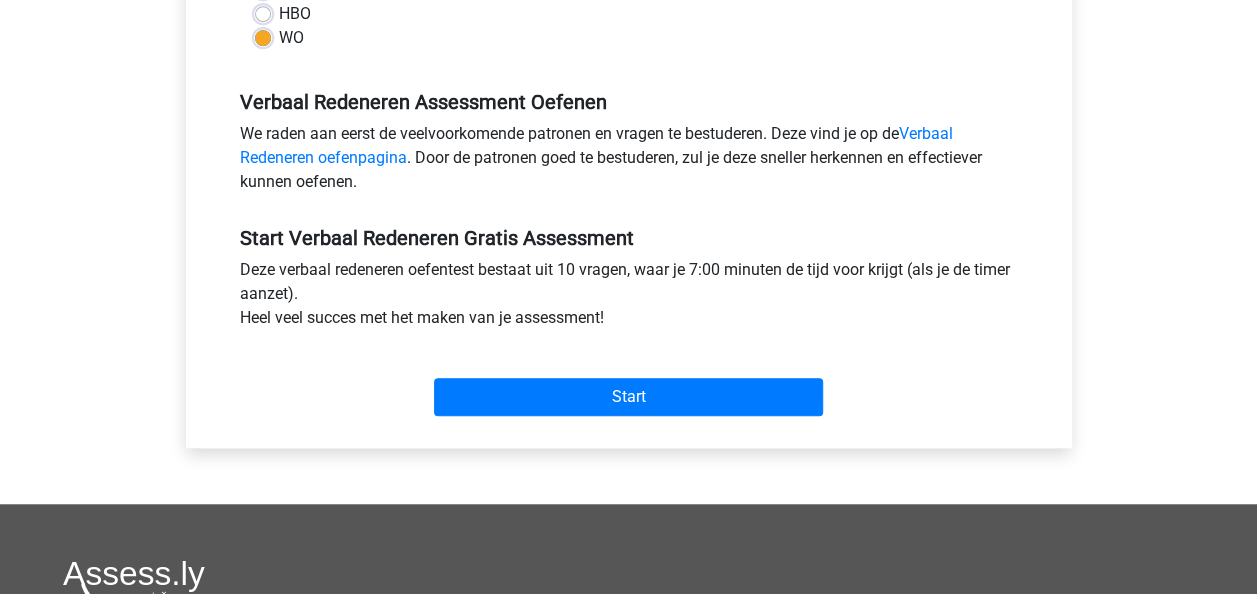 scroll, scrollTop: 700, scrollLeft: 0, axis: vertical 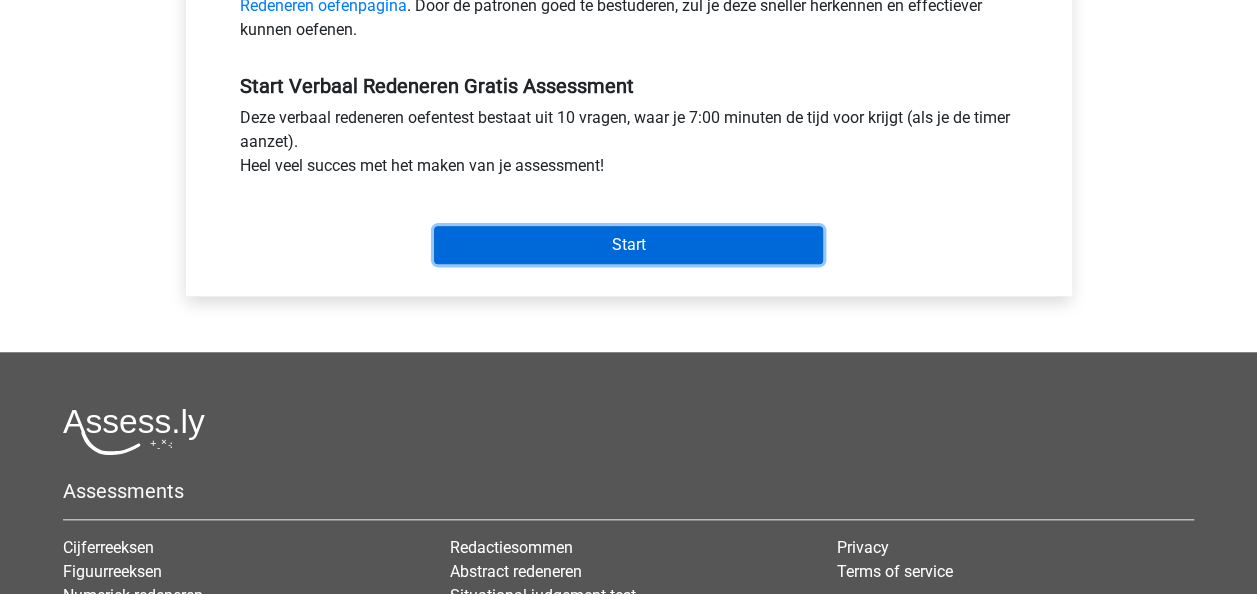 click on "Start" at bounding box center [628, 245] 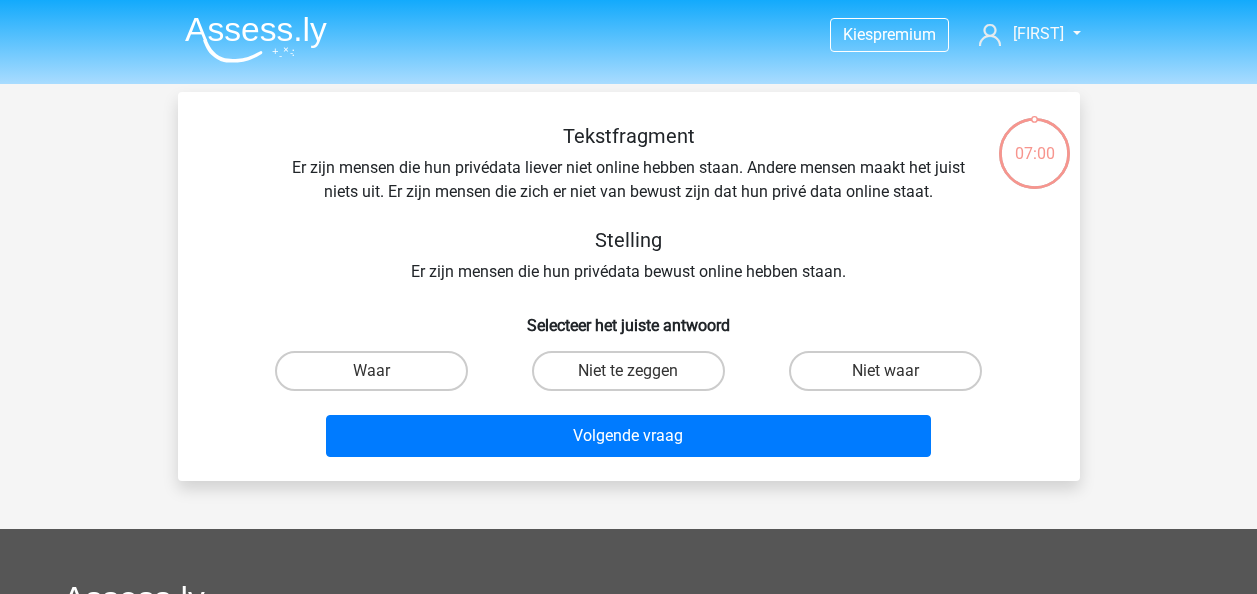 scroll, scrollTop: 0, scrollLeft: 0, axis: both 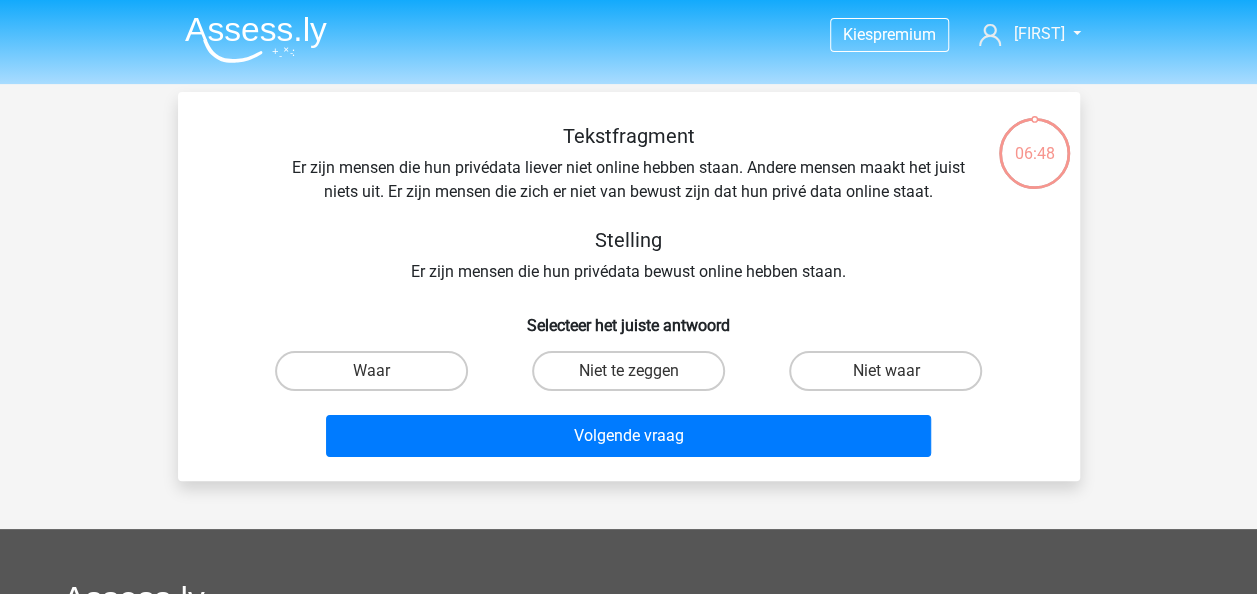 click on "Niet te zeggen" at bounding box center (634, 377) 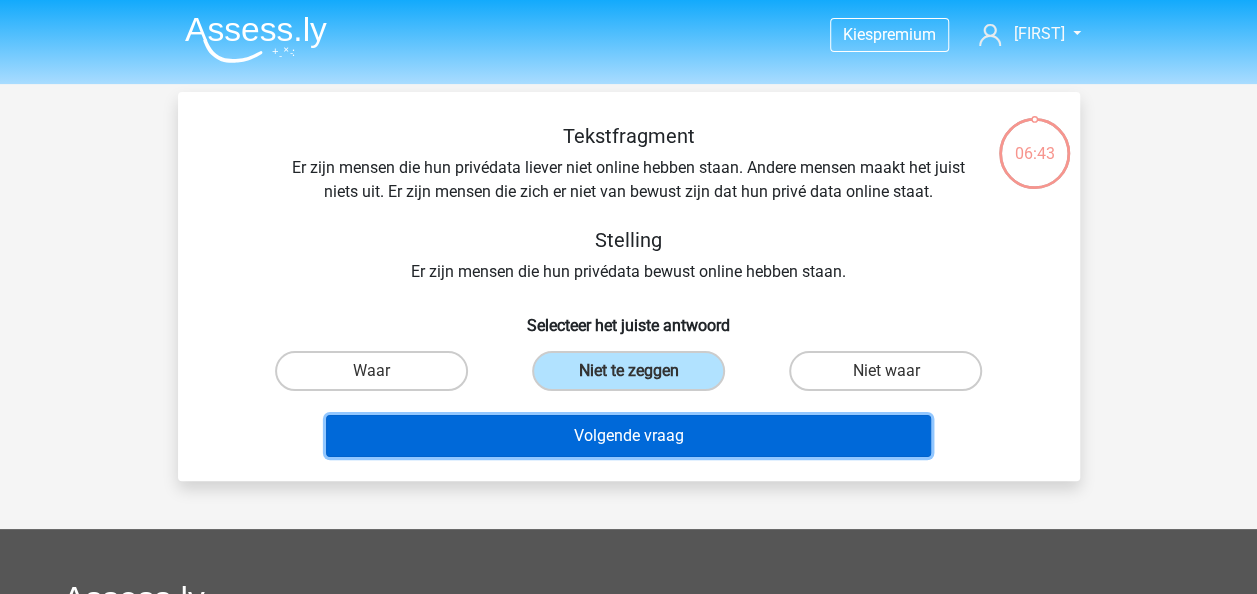 click on "Volgende vraag" at bounding box center [628, 436] 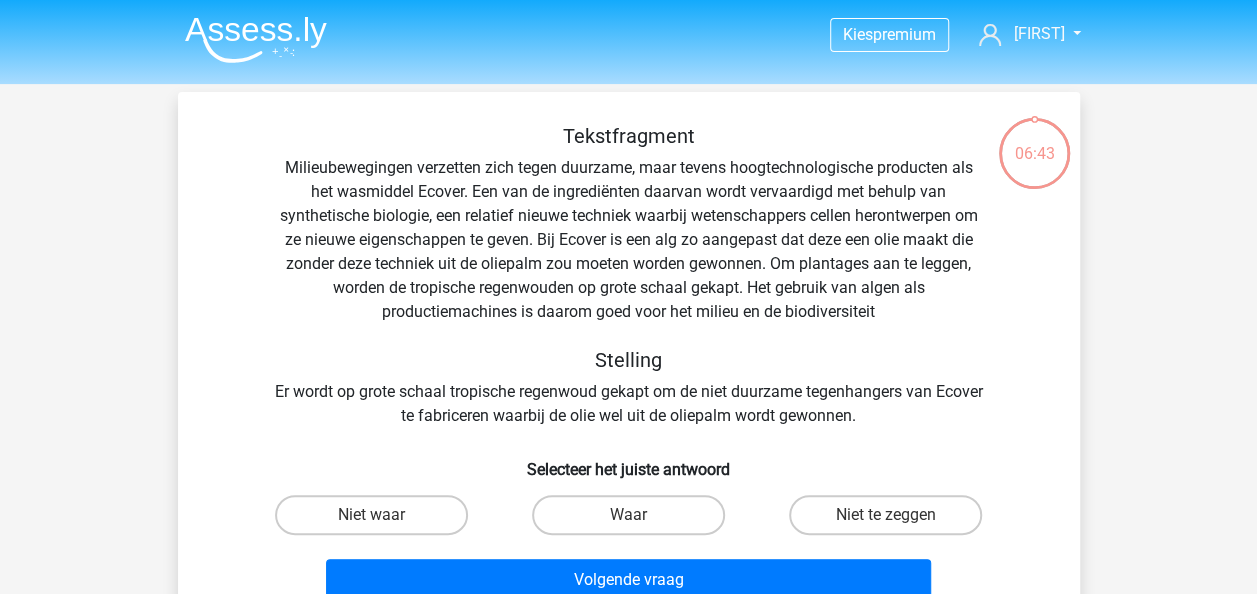 scroll, scrollTop: 92, scrollLeft: 0, axis: vertical 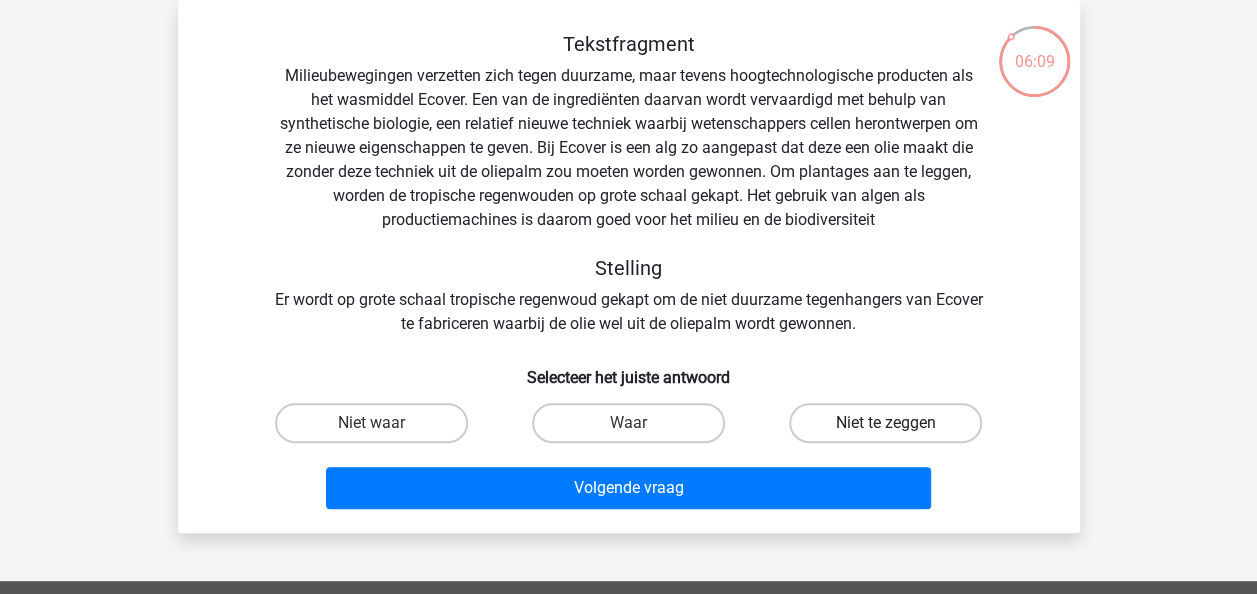 click on "Niet te zeggen" at bounding box center (885, 423) 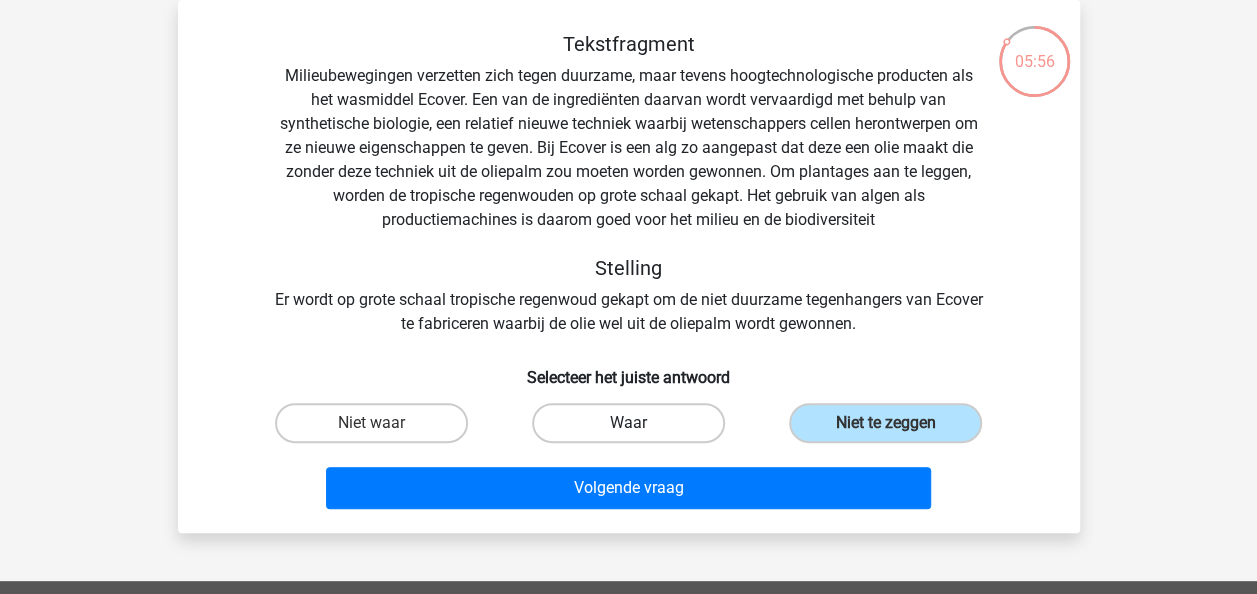 click on "Waar" at bounding box center [628, 423] 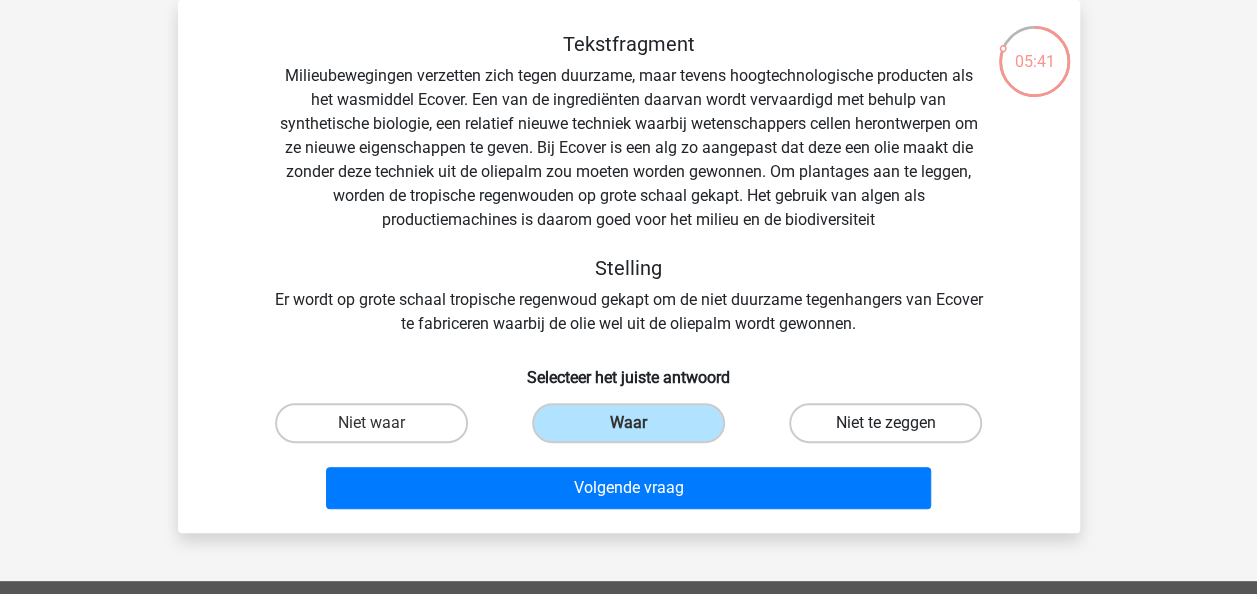 click on "Niet te zeggen" at bounding box center [885, 423] 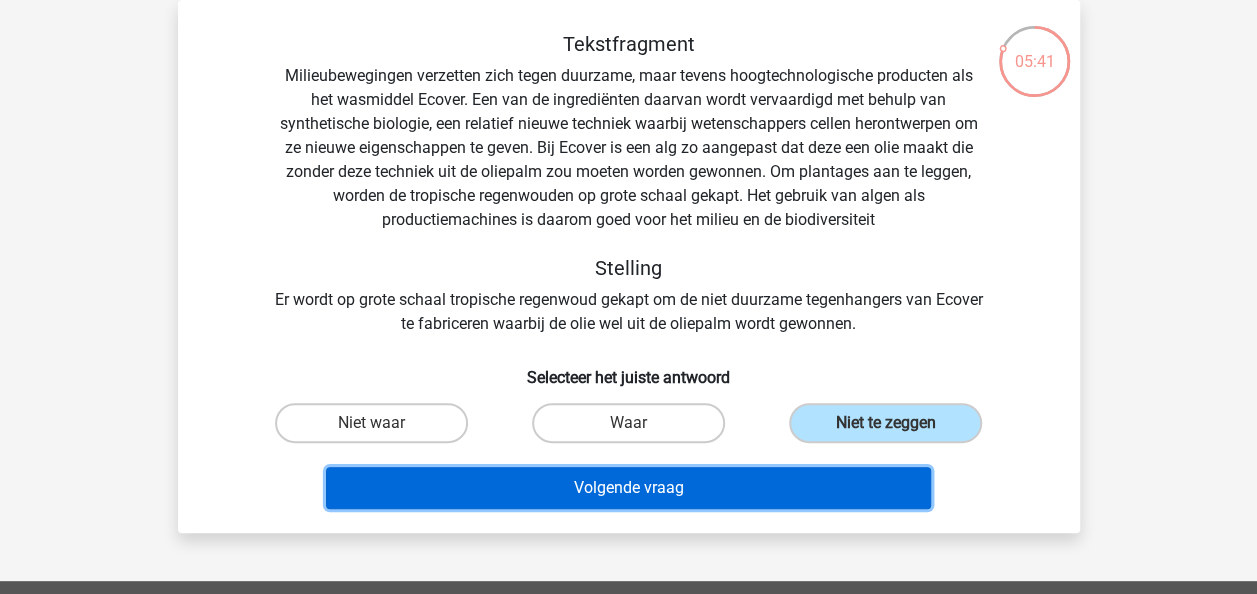 click on "Volgende vraag" at bounding box center [628, 488] 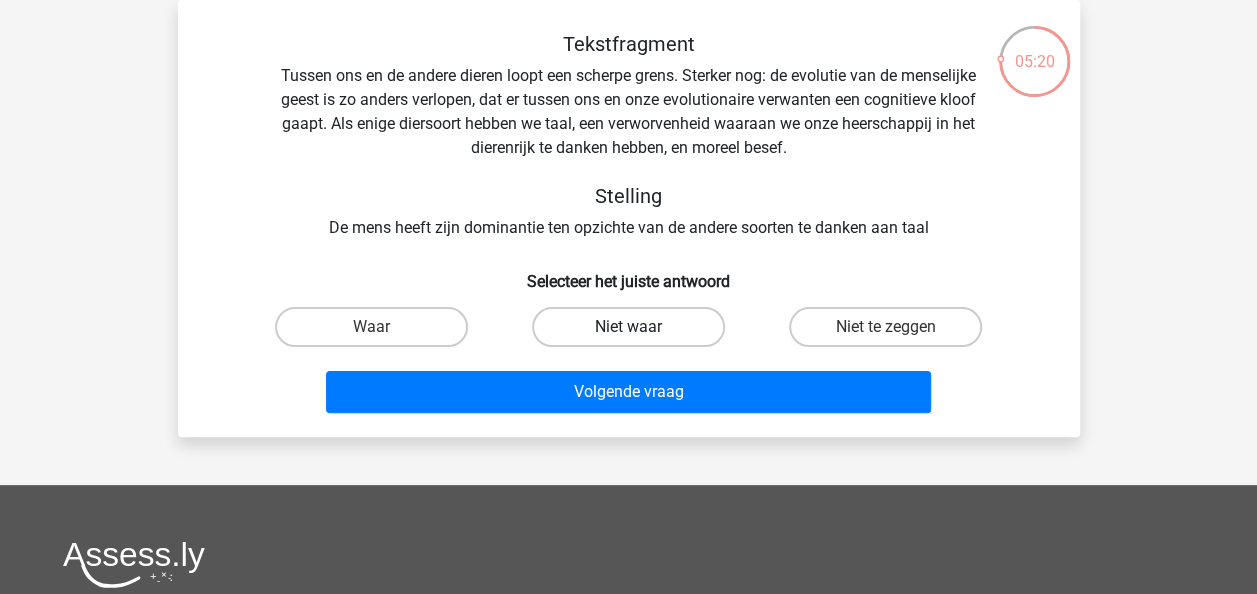 click on "Niet waar" at bounding box center (628, 327) 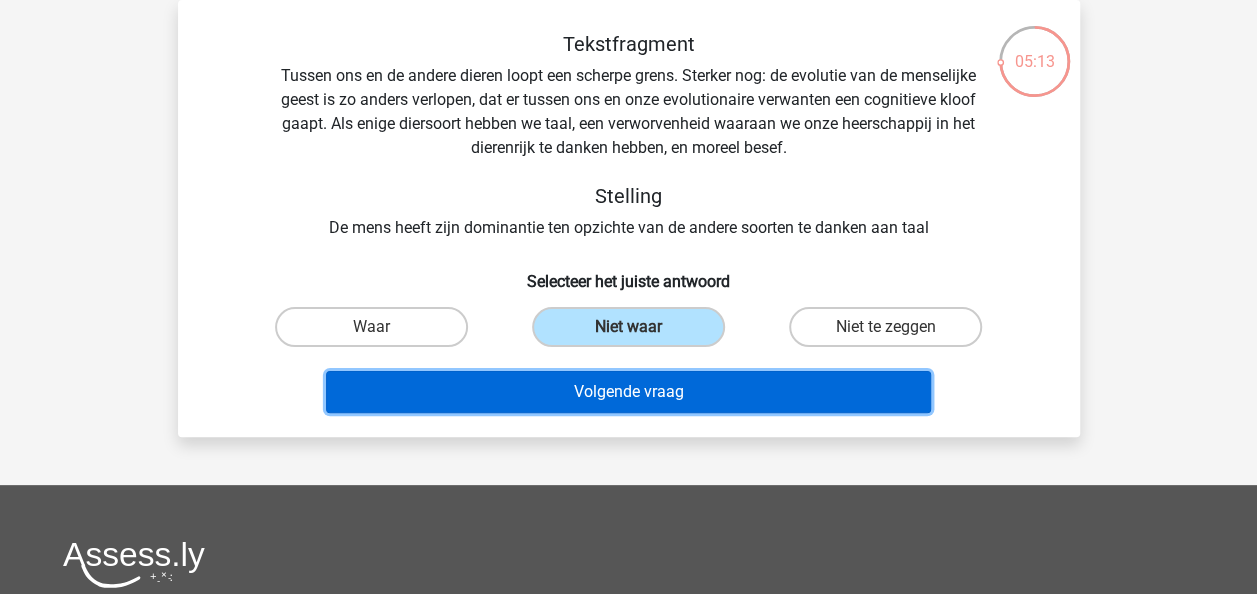click on "Volgende vraag" at bounding box center (628, 392) 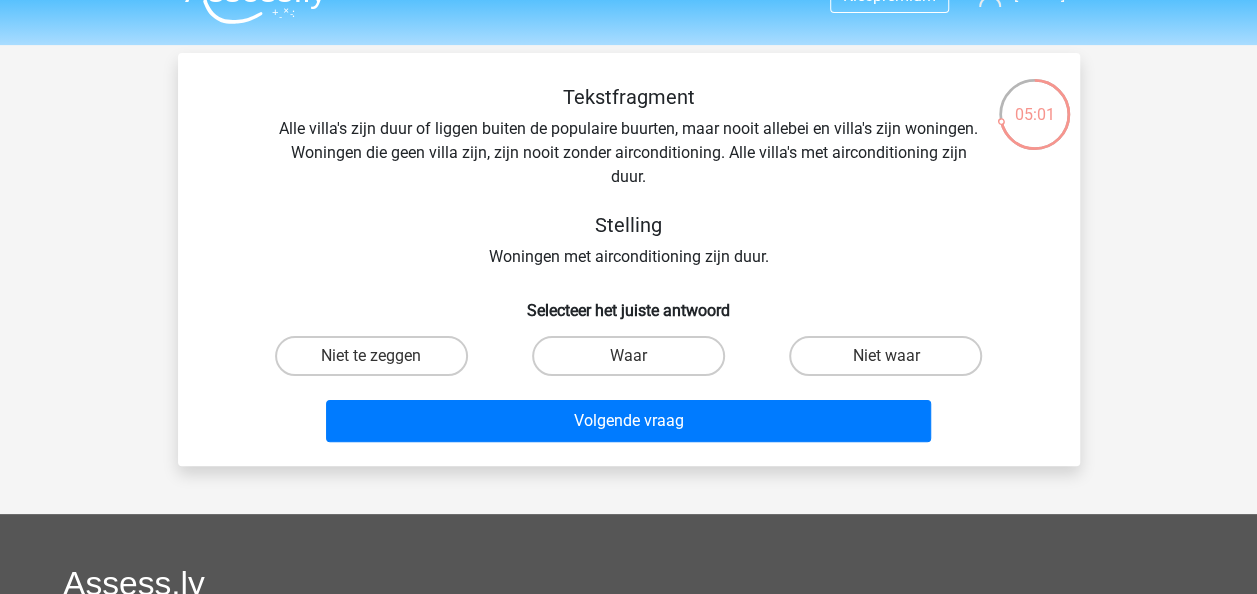 scroll, scrollTop: 0, scrollLeft: 0, axis: both 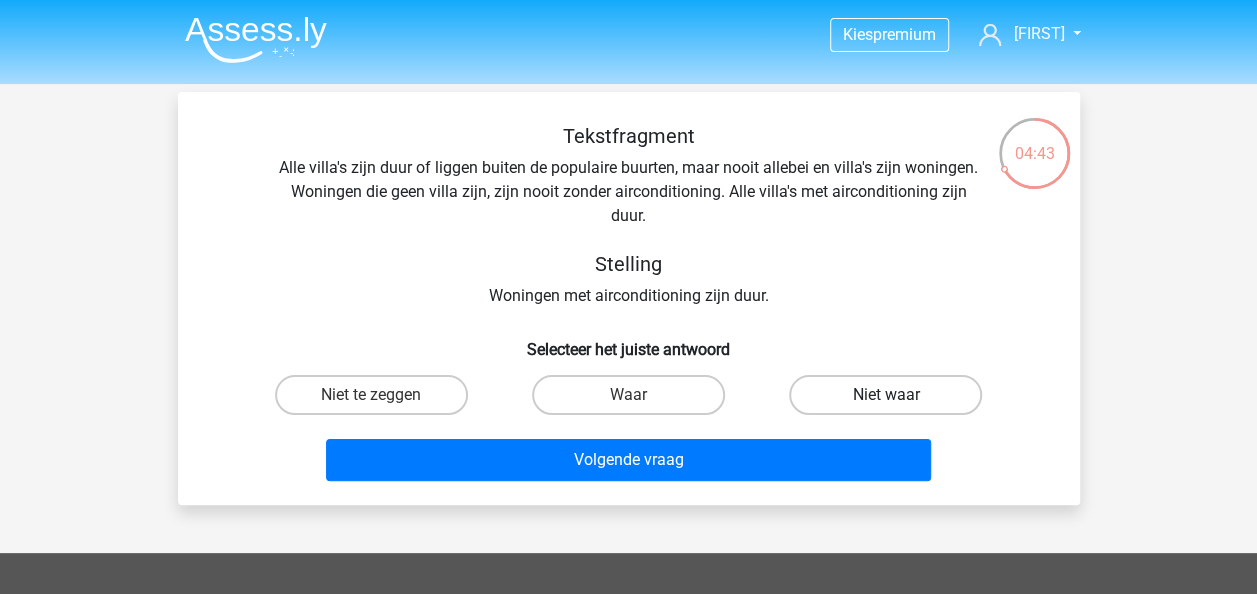 click on "Niet waar" at bounding box center [885, 395] 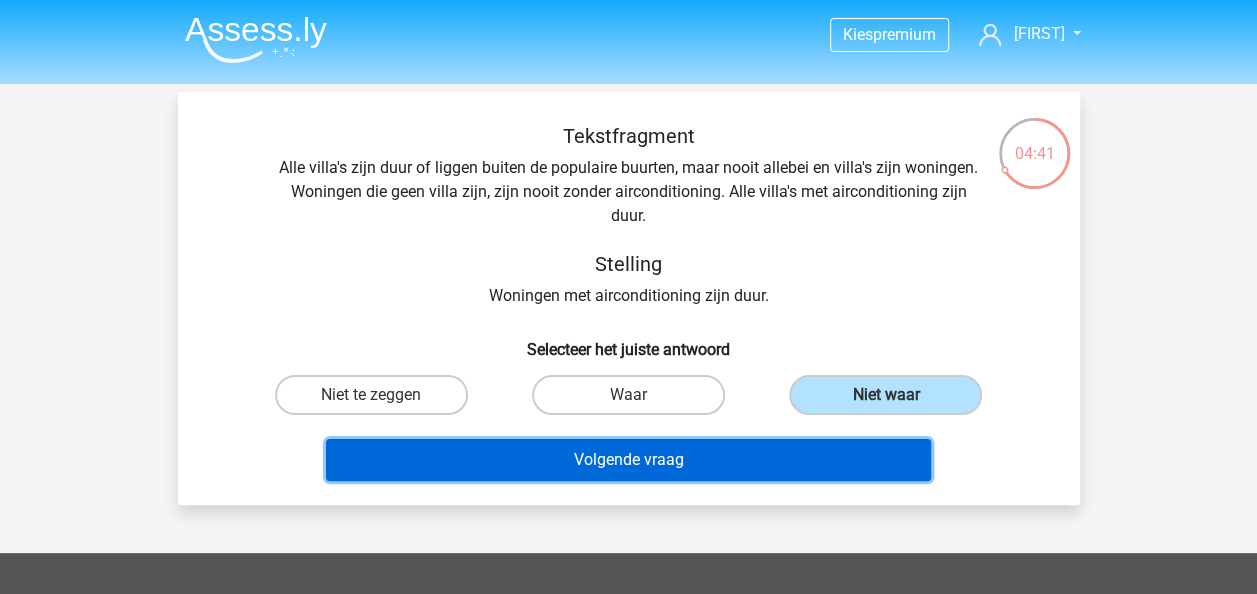 click on "Volgende vraag" at bounding box center [628, 460] 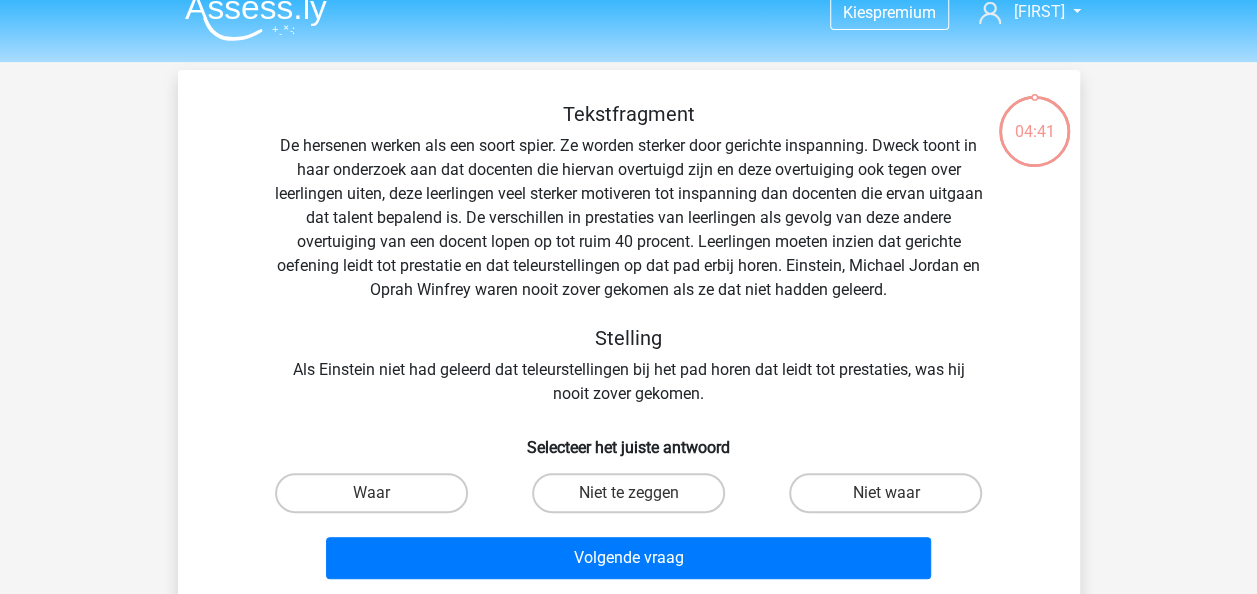 scroll, scrollTop: 92, scrollLeft: 0, axis: vertical 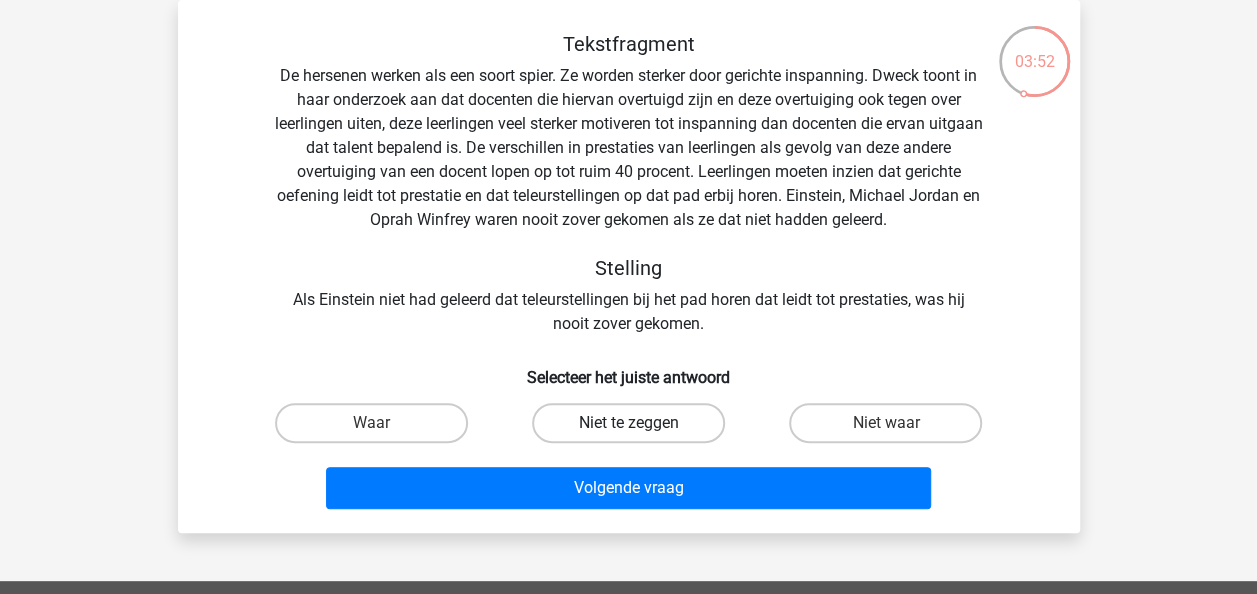 click on "Niet te zeggen" at bounding box center [628, 423] 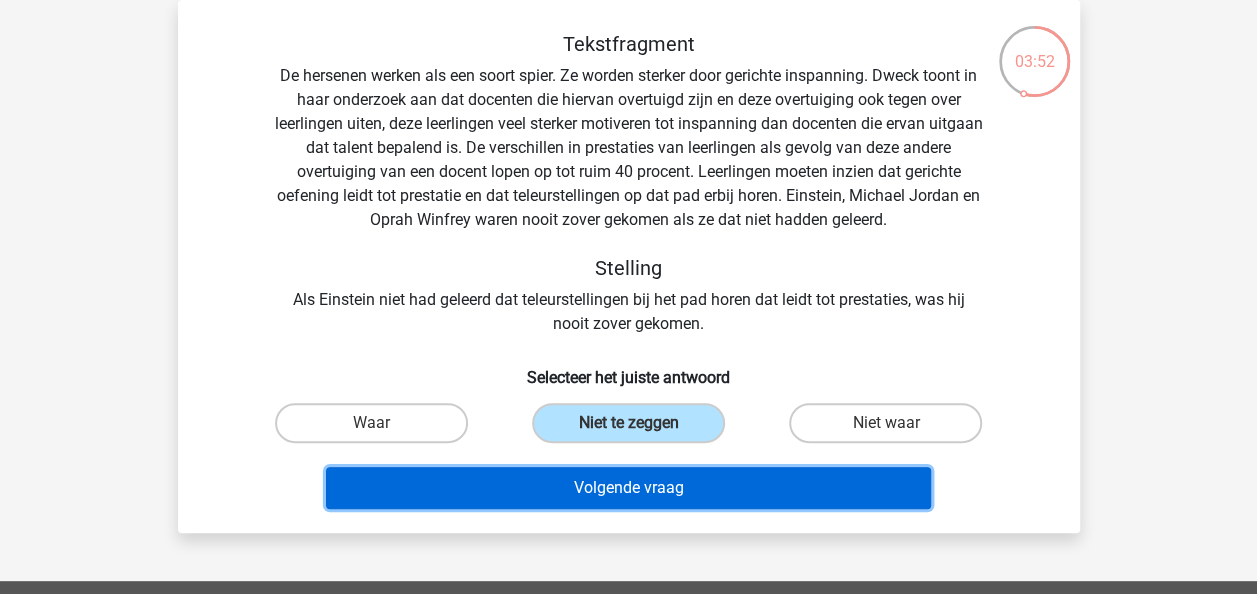 click on "Volgende vraag" at bounding box center [628, 488] 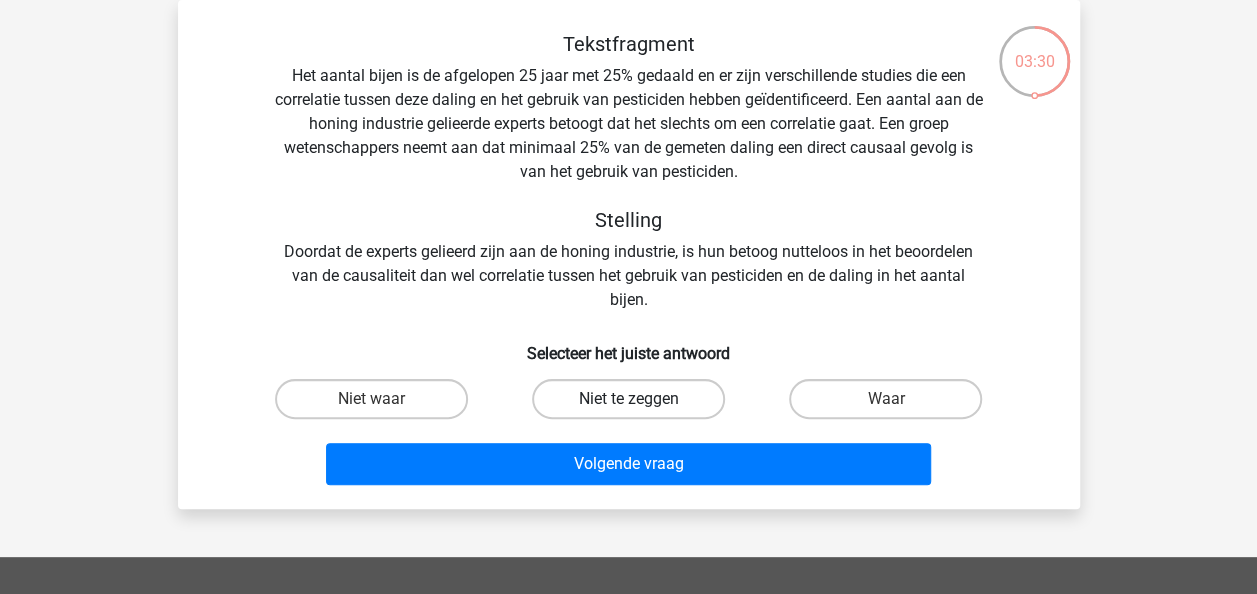 click on "Niet te zeggen" at bounding box center [628, 399] 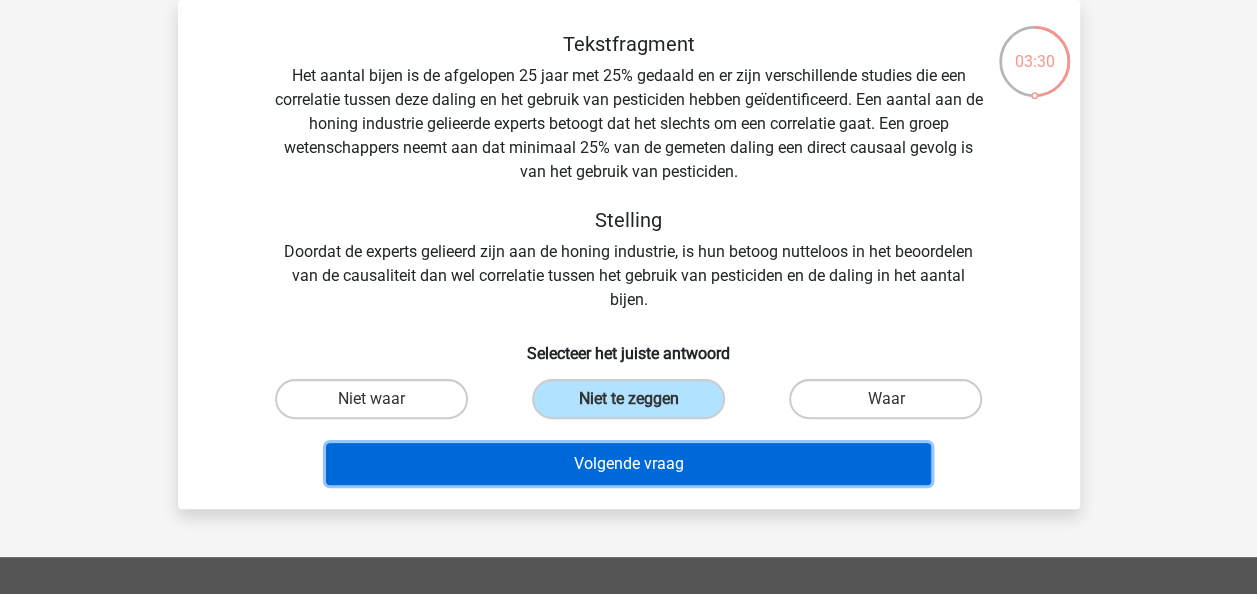click on "Volgende vraag" at bounding box center [628, 464] 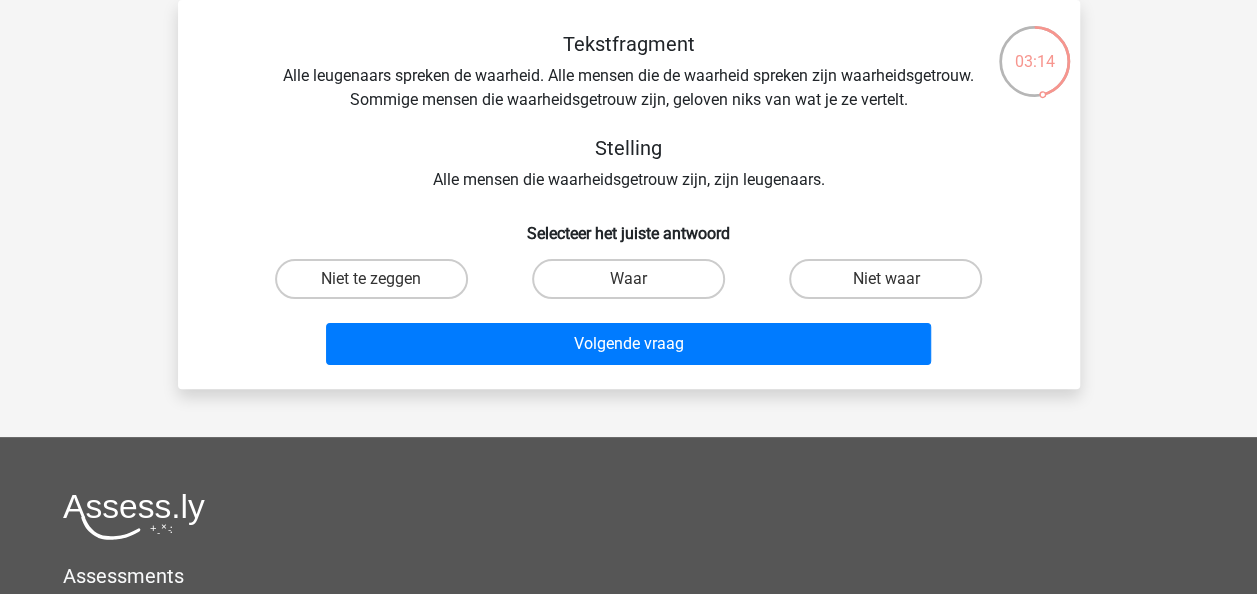 click on "Niet waar" at bounding box center (892, 285) 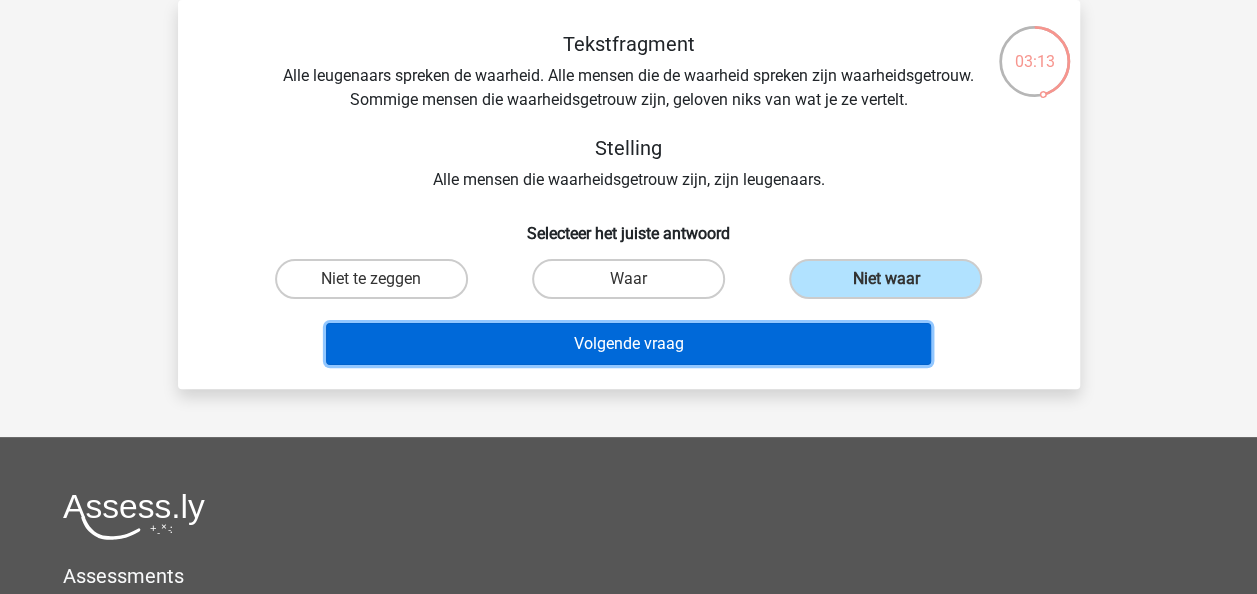 click on "Volgende vraag" at bounding box center (628, 344) 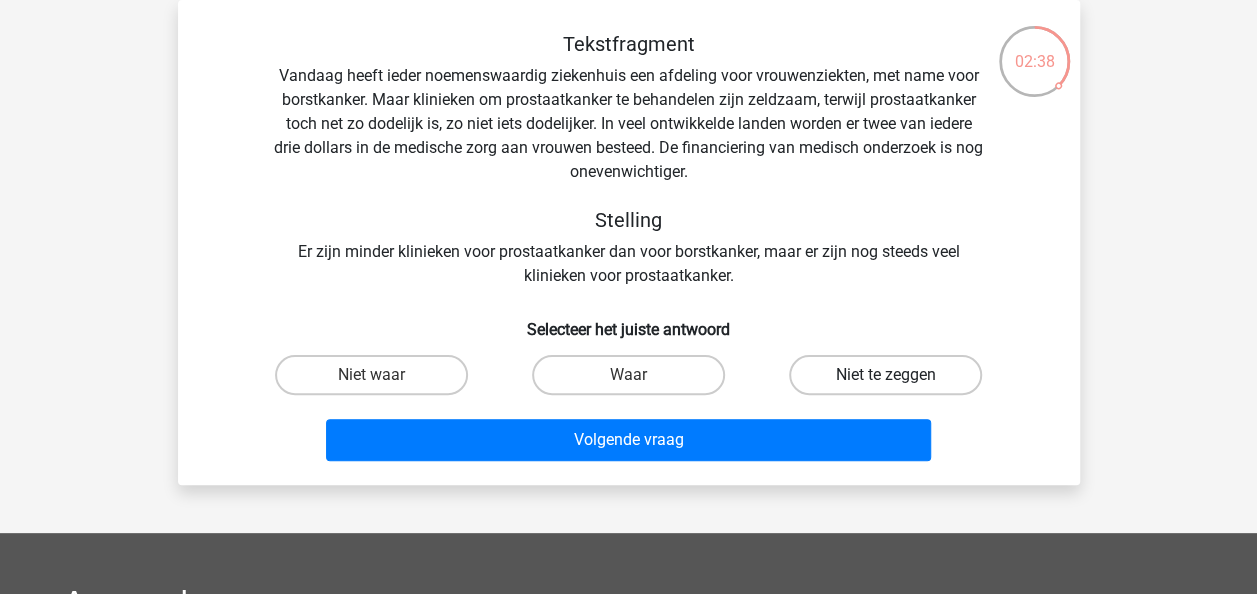 click on "Niet te zeggen" at bounding box center (885, 375) 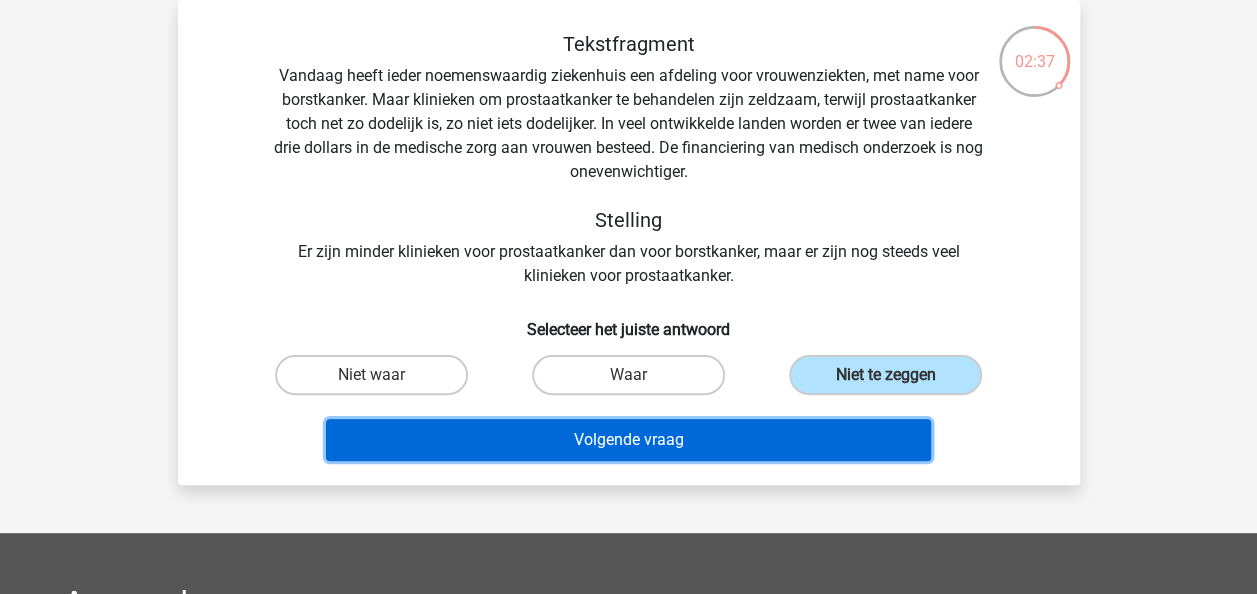 click on "Volgende vraag" at bounding box center (628, 440) 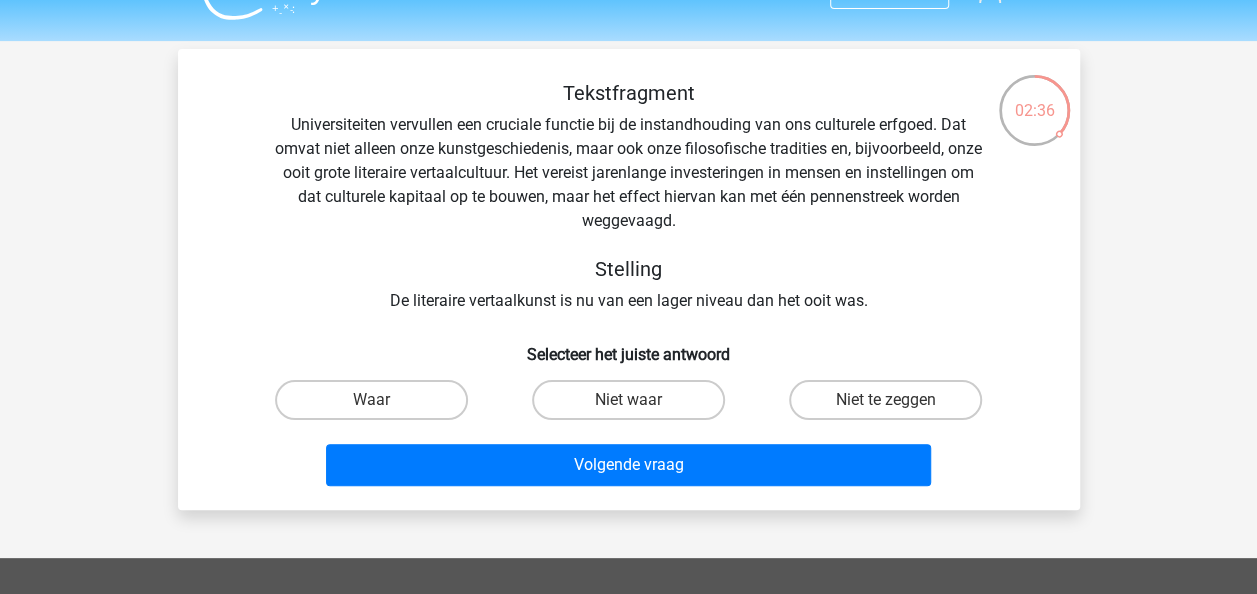 scroll, scrollTop: 0, scrollLeft: 0, axis: both 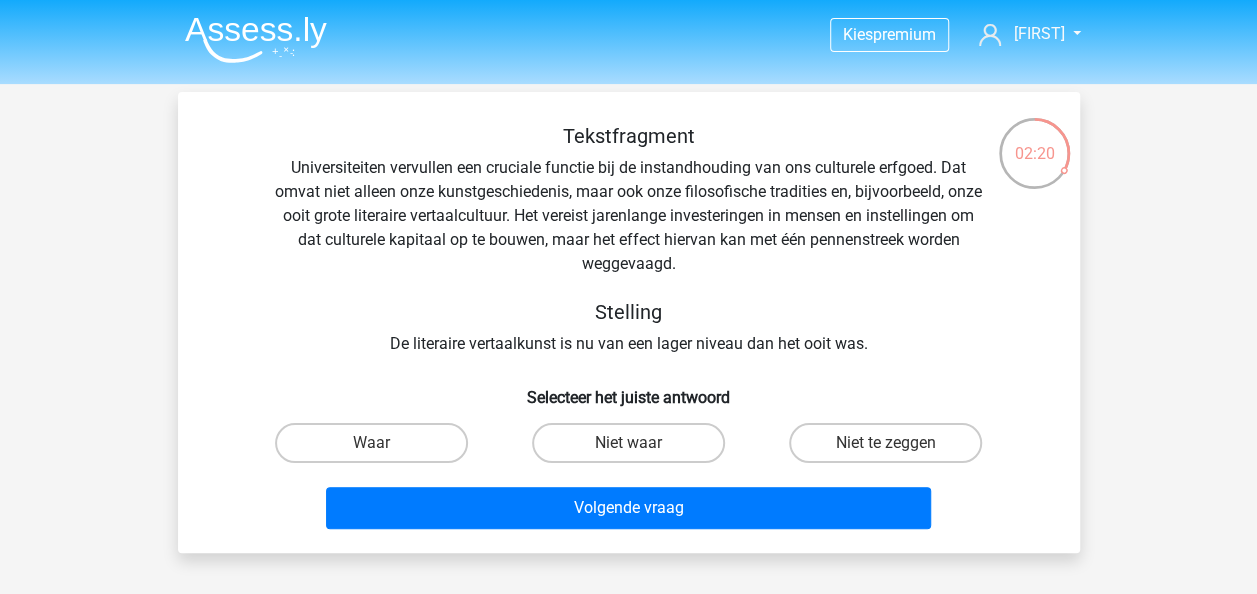 click on "Niet te zeggen" at bounding box center [892, 449] 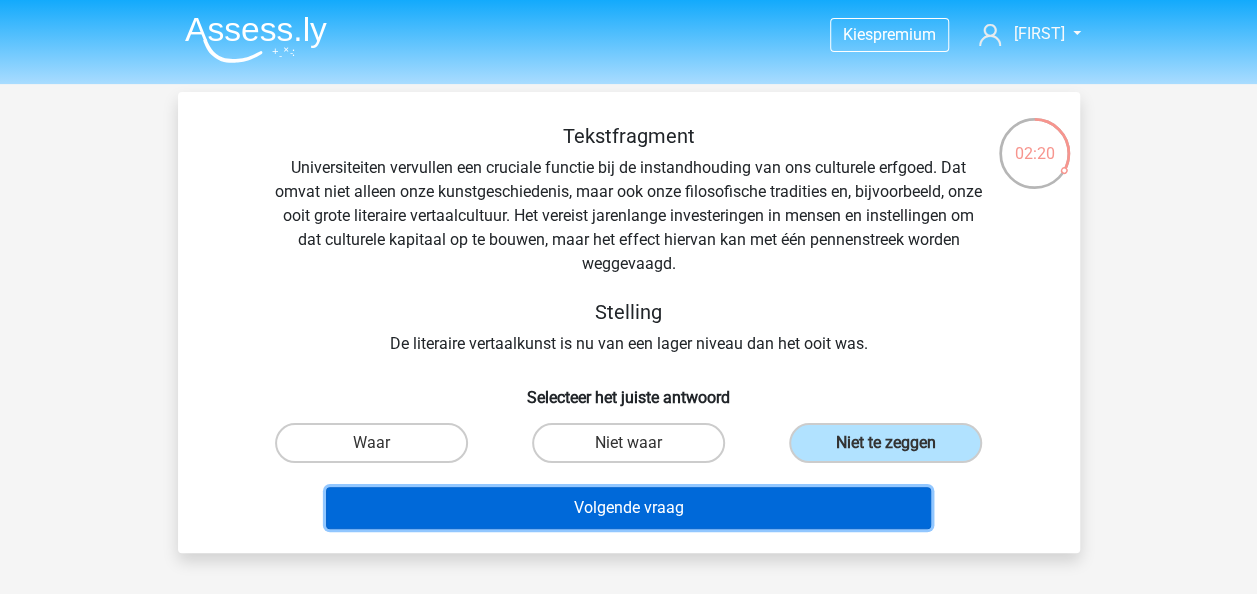click on "Volgende vraag" at bounding box center [628, 508] 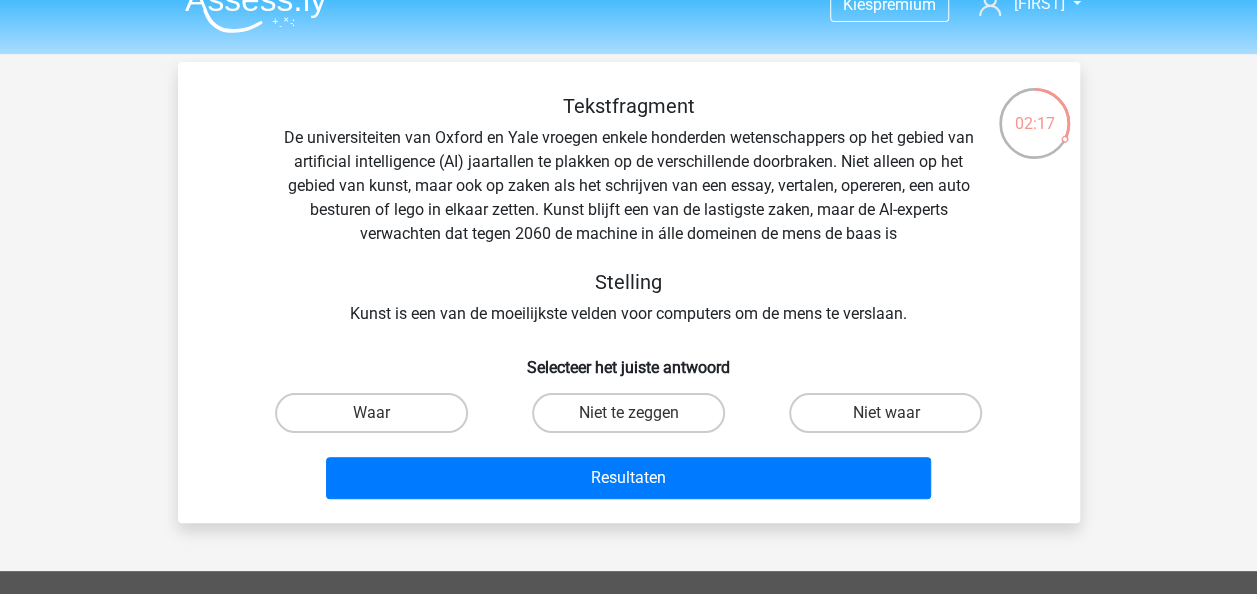 scroll, scrollTop: 0, scrollLeft: 0, axis: both 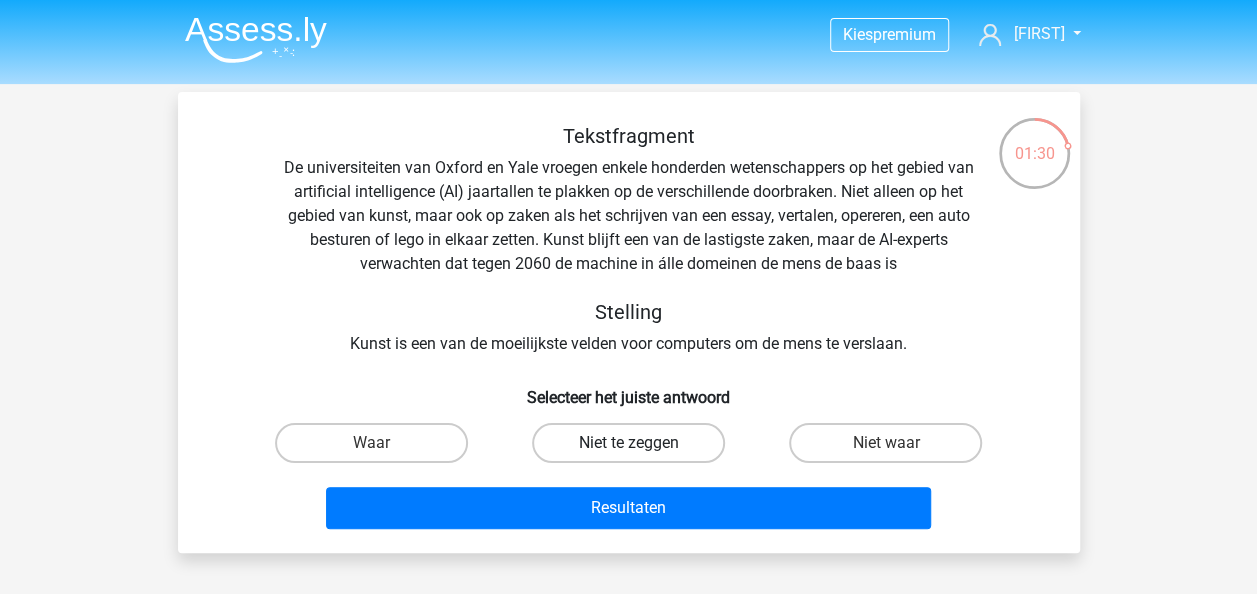 click on "Niet te zeggen" at bounding box center (628, 443) 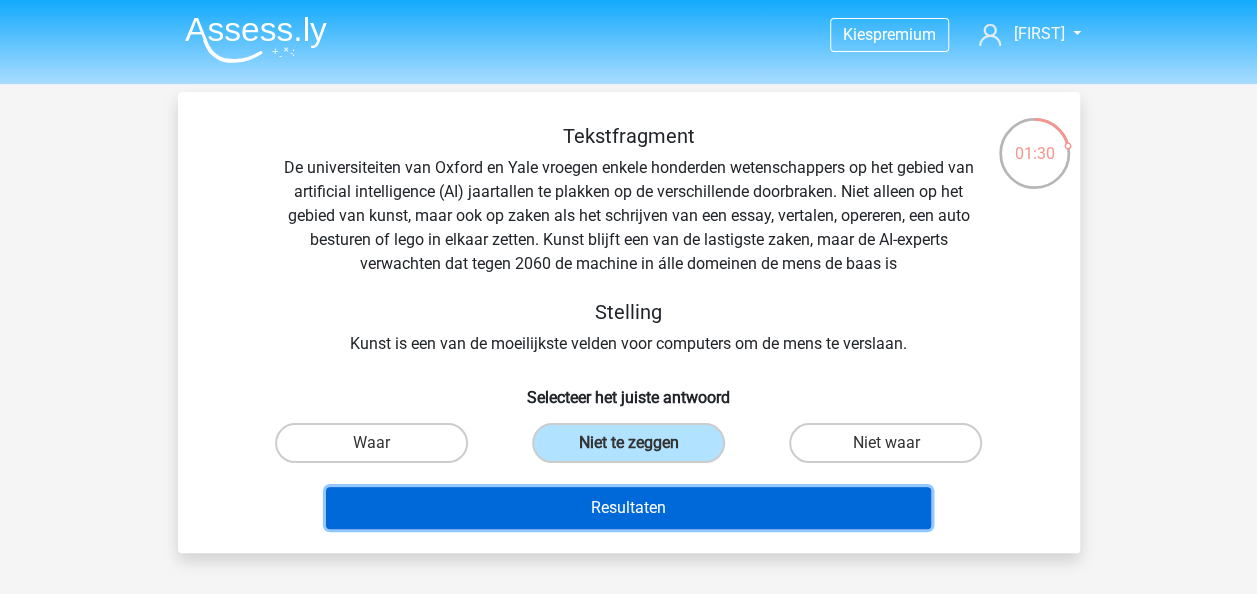 click on "Resultaten" at bounding box center (628, 508) 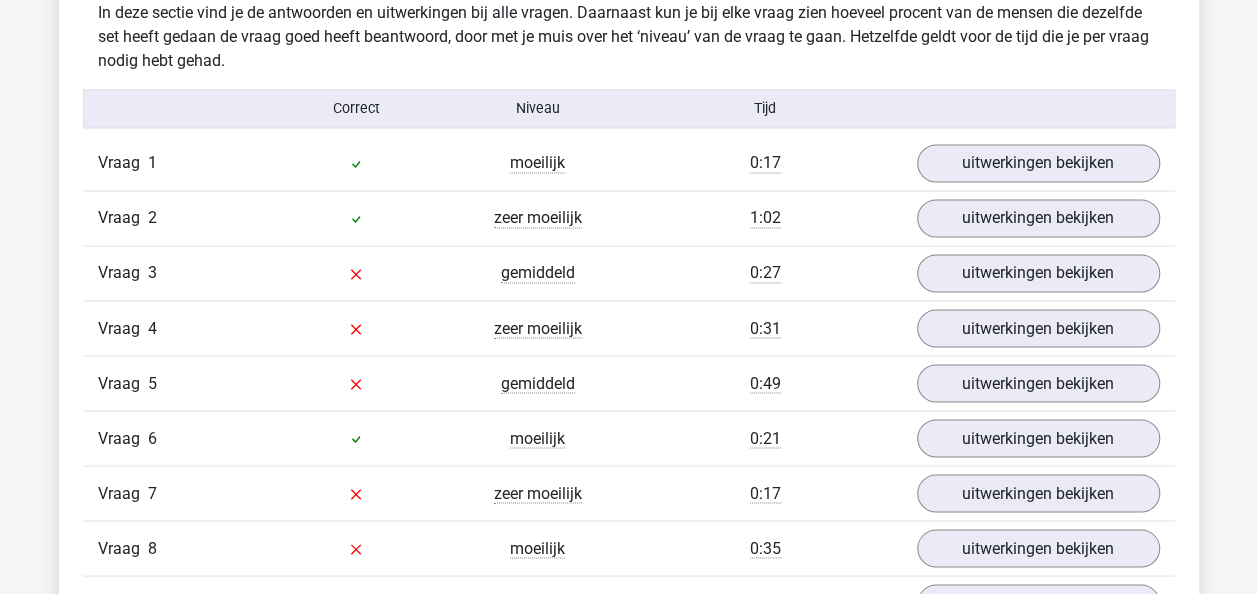 scroll, scrollTop: 1500, scrollLeft: 0, axis: vertical 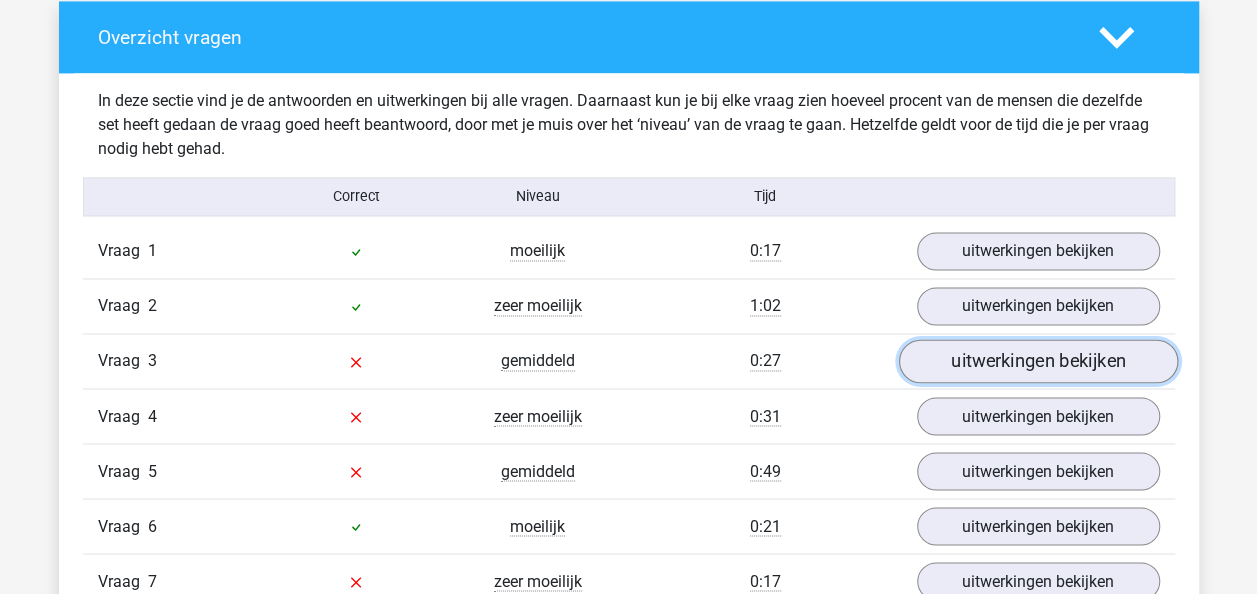 click on "uitwerkingen bekijken" at bounding box center (1037, 362) 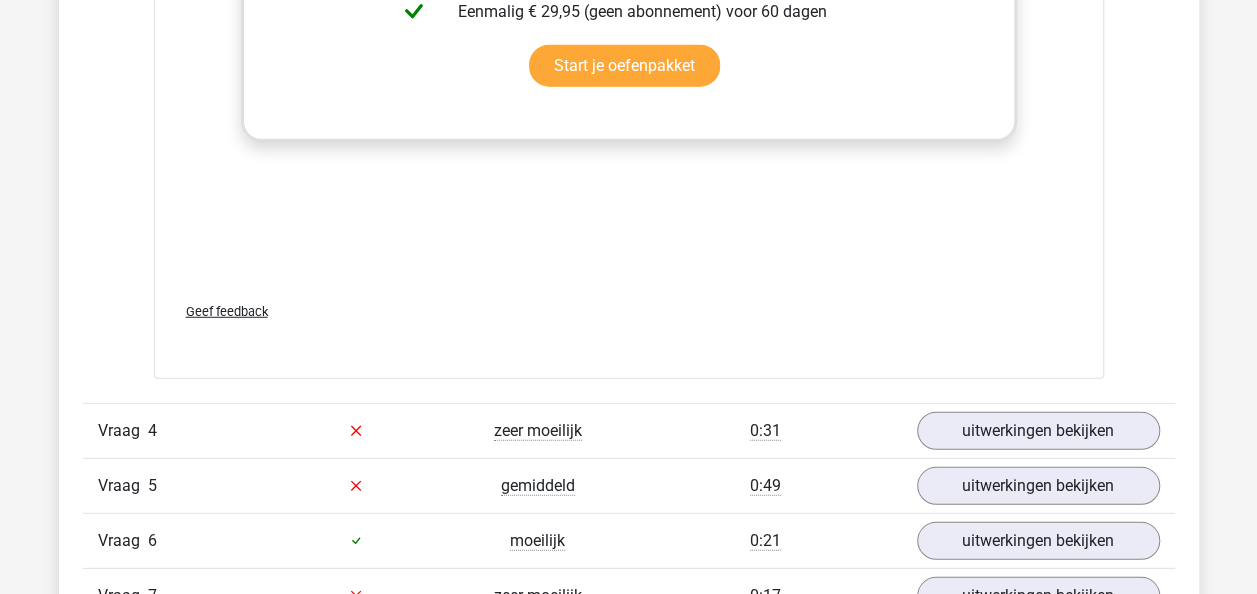 scroll, scrollTop: 2700, scrollLeft: 0, axis: vertical 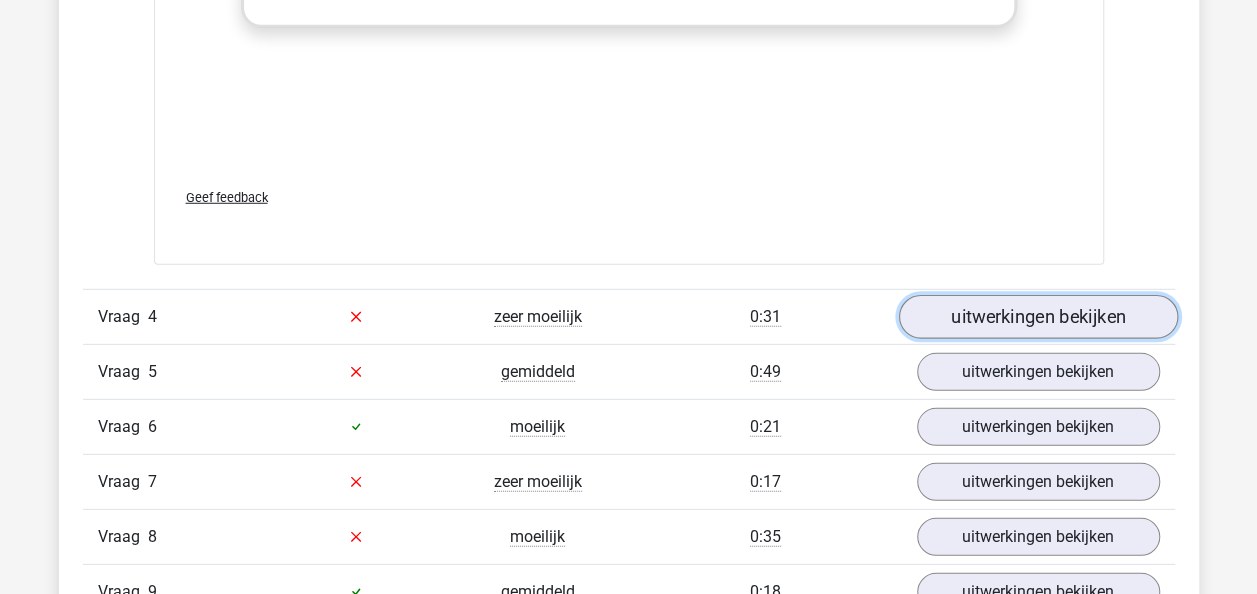 click on "uitwerkingen bekijken" at bounding box center (1037, 317) 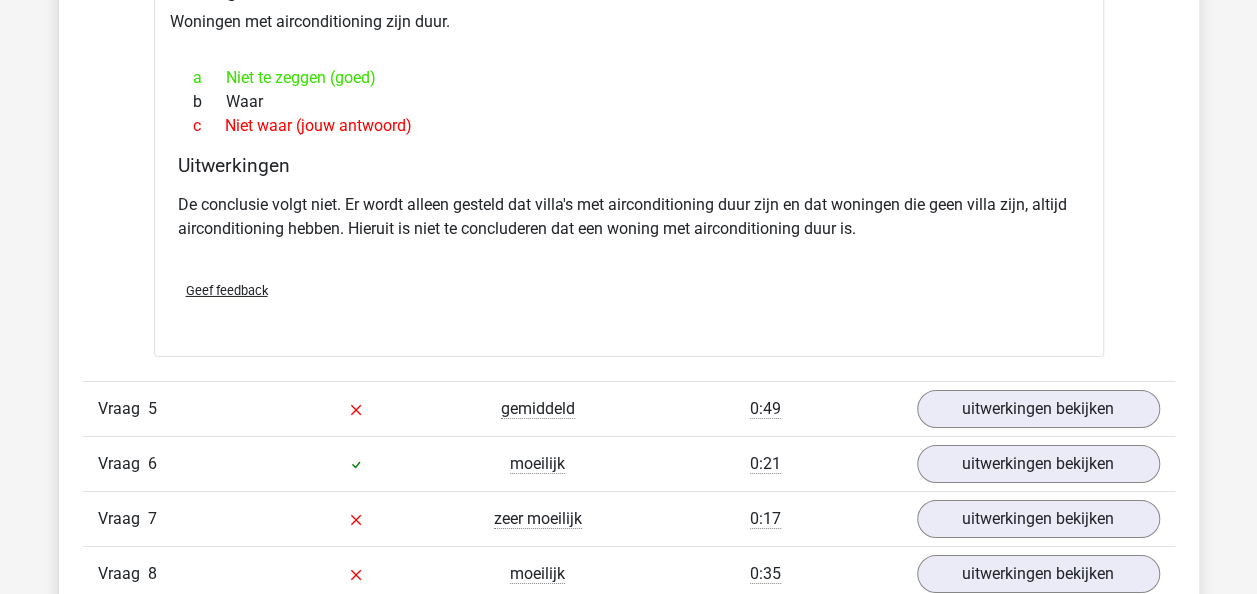 scroll, scrollTop: 3300, scrollLeft: 0, axis: vertical 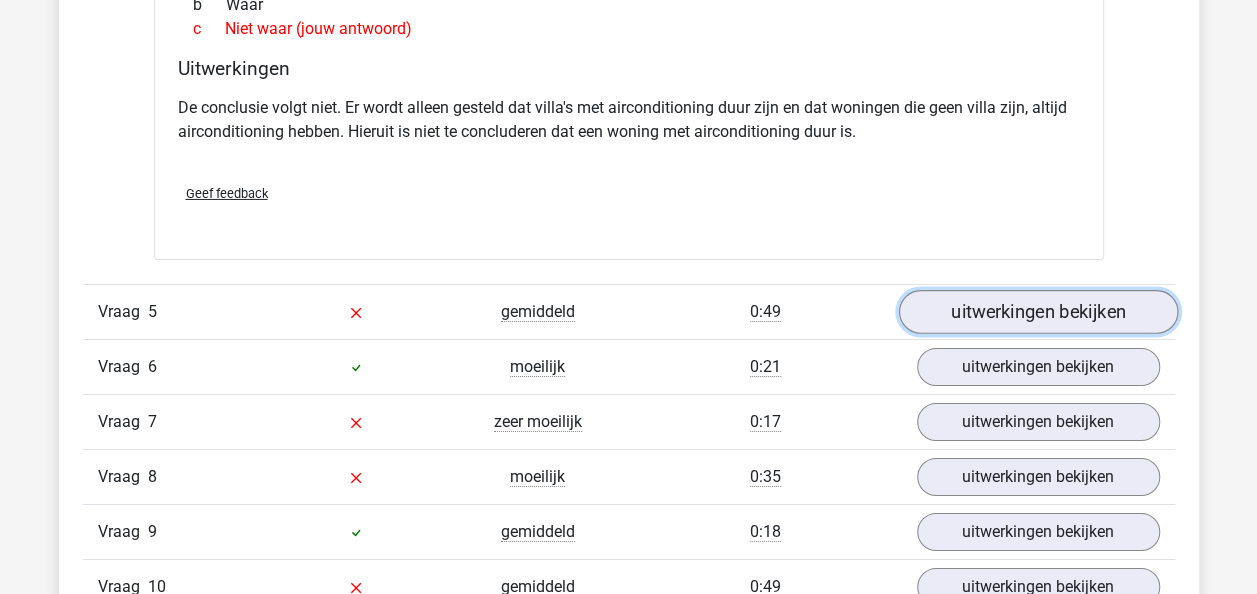 click on "uitwerkingen bekijken" at bounding box center [1037, 312] 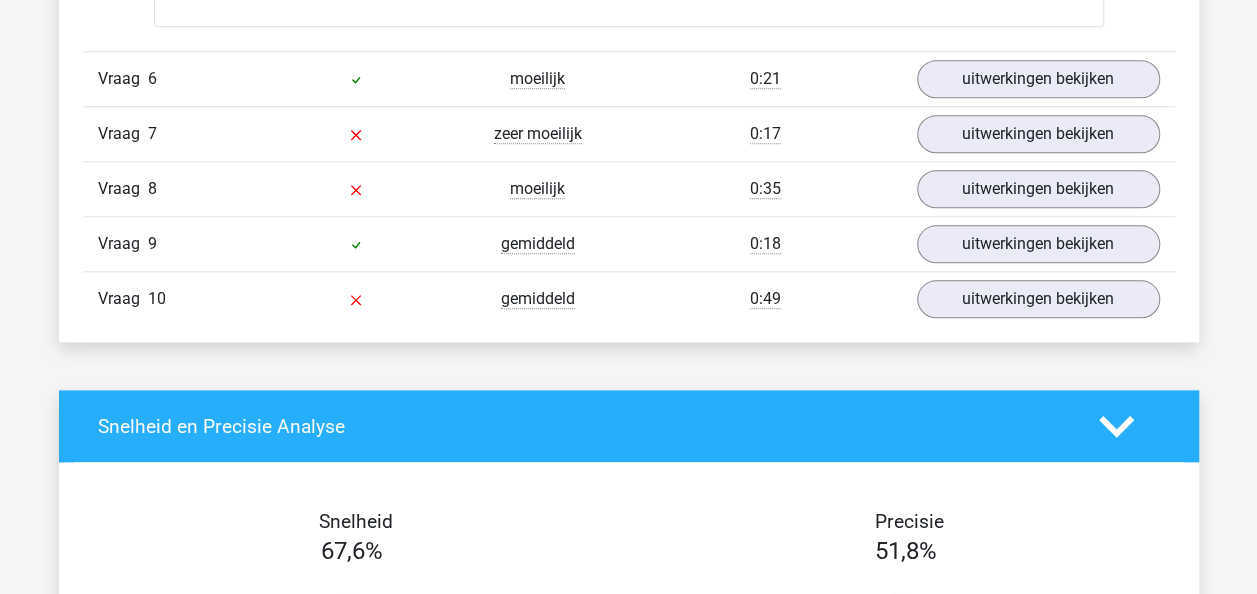 scroll, scrollTop: 4700, scrollLeft: 0, axis: vertical 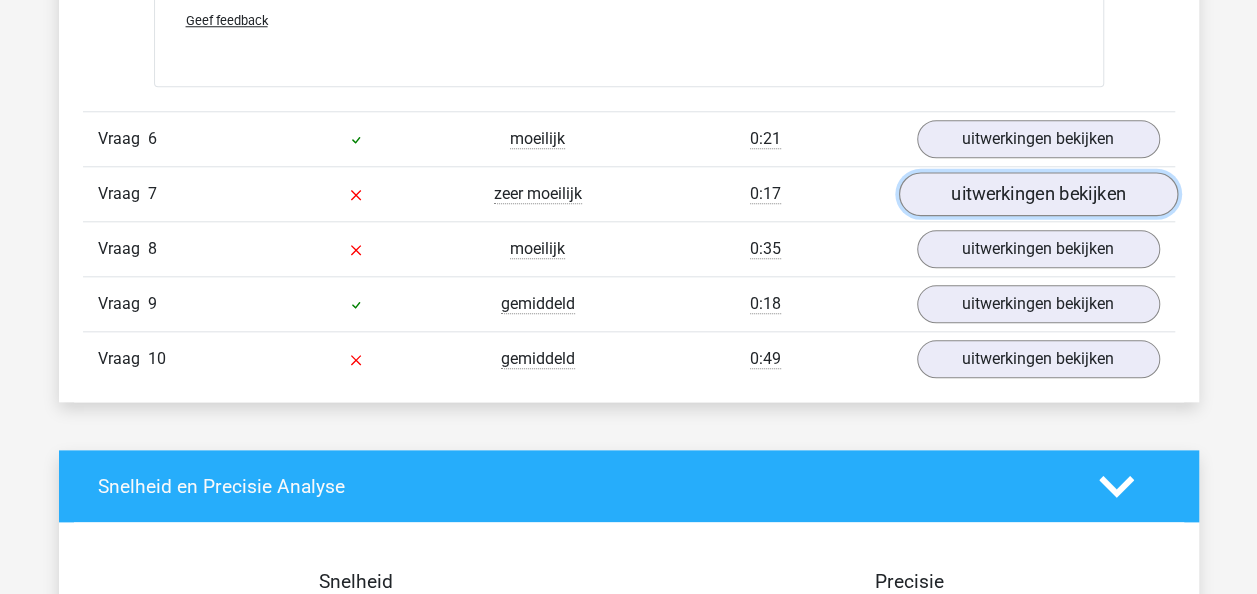 click on "uitwerkingen bekijken" at bounding box center (1037, 194) 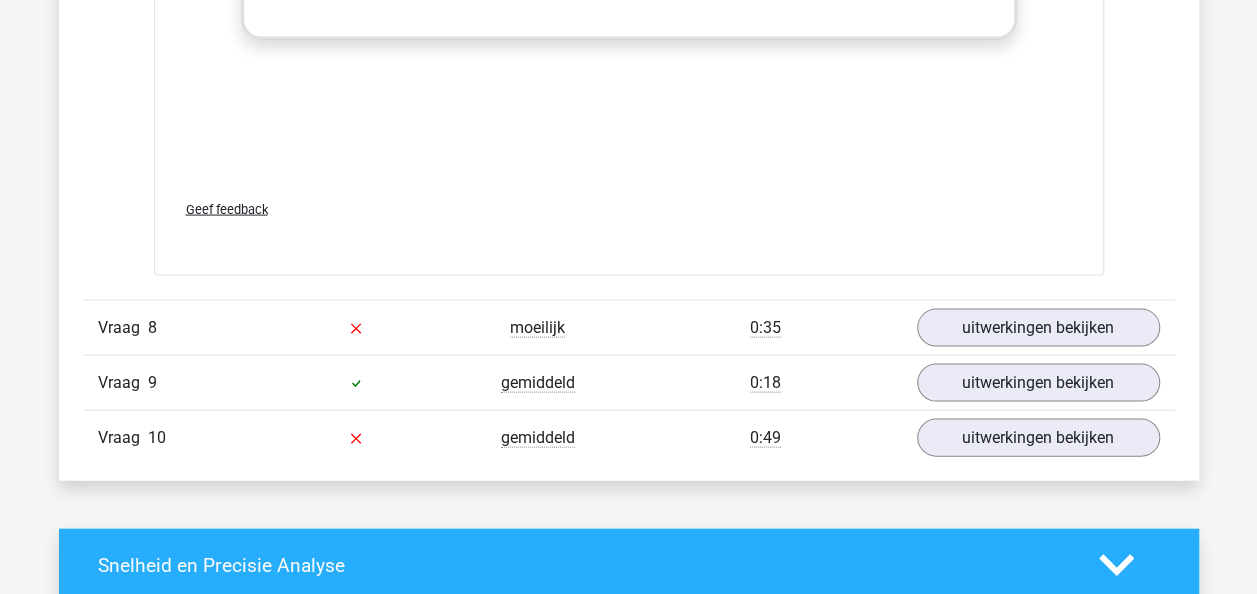 scroll, scrollTop: 5800, scrollLeft: 0, axis: vertical 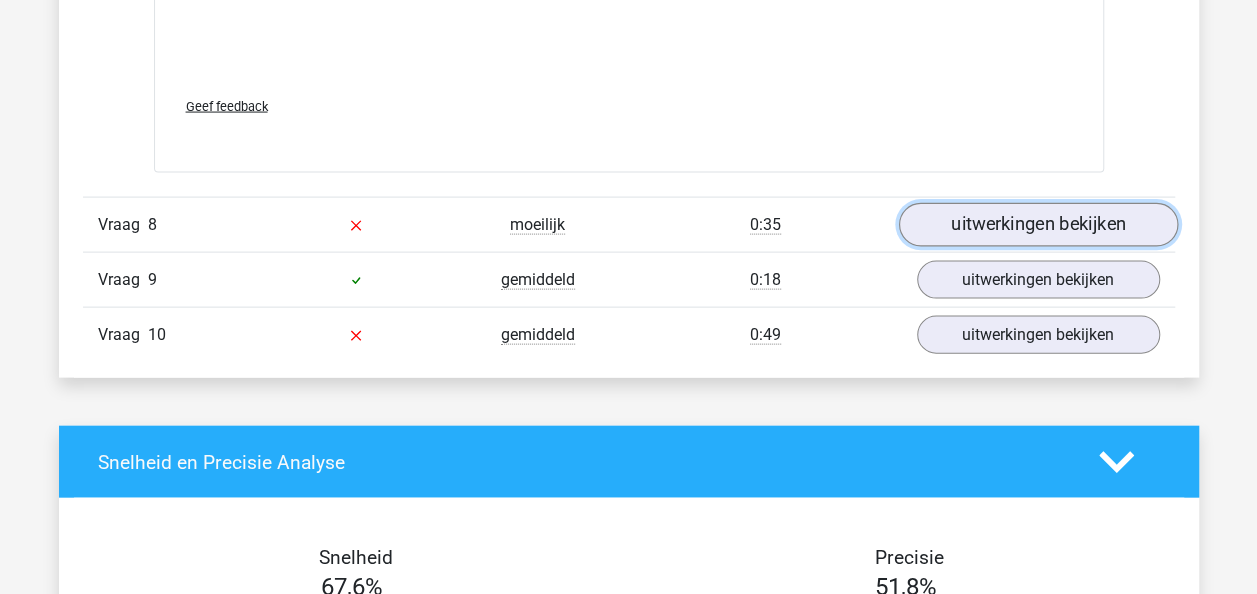 click on "uitwerkingen bekijken" at bounding box center (1037, 225) 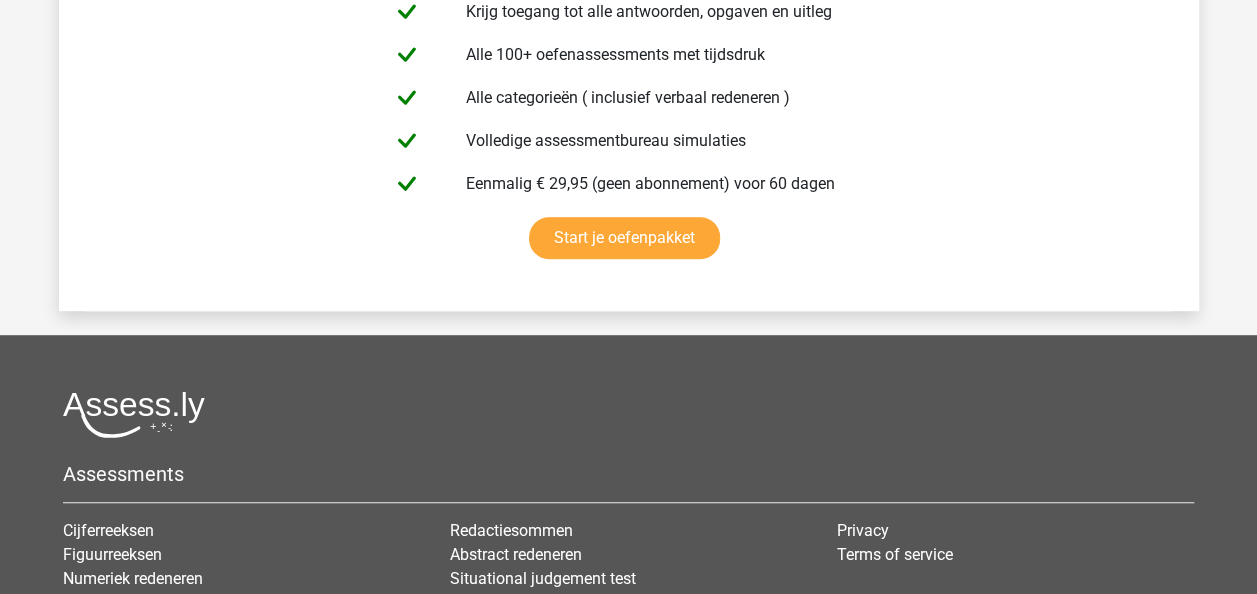 scroll, scrollTop: 8000, scrollLeft: 0, axis: vertical 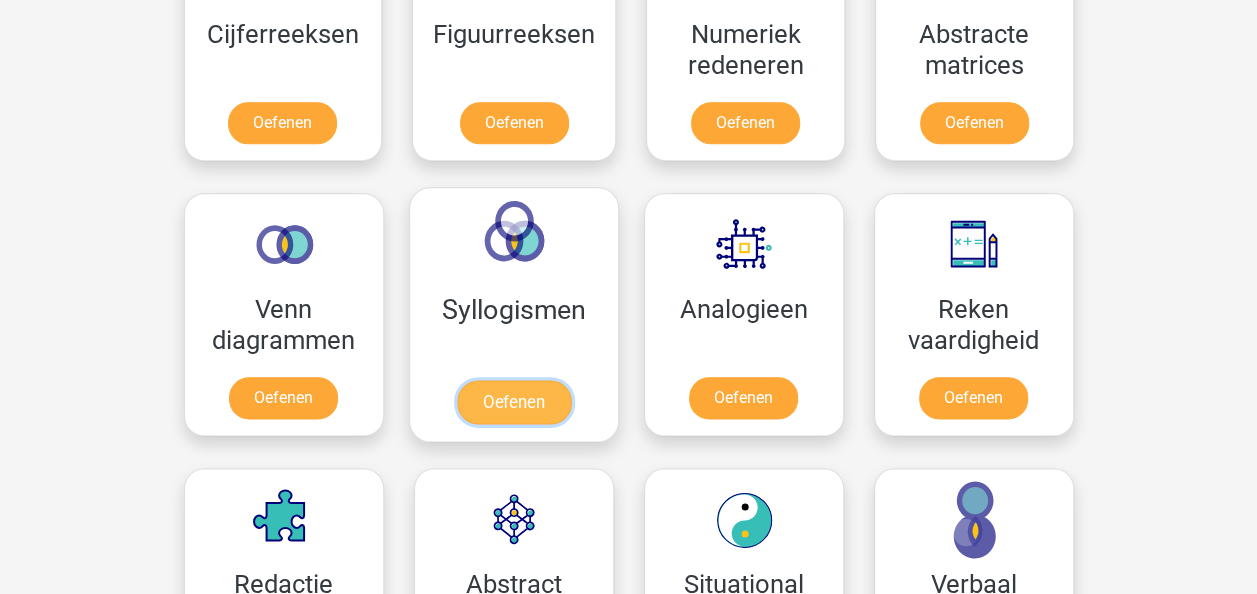 click on "Oefenen" at bounding box center (513, 402) 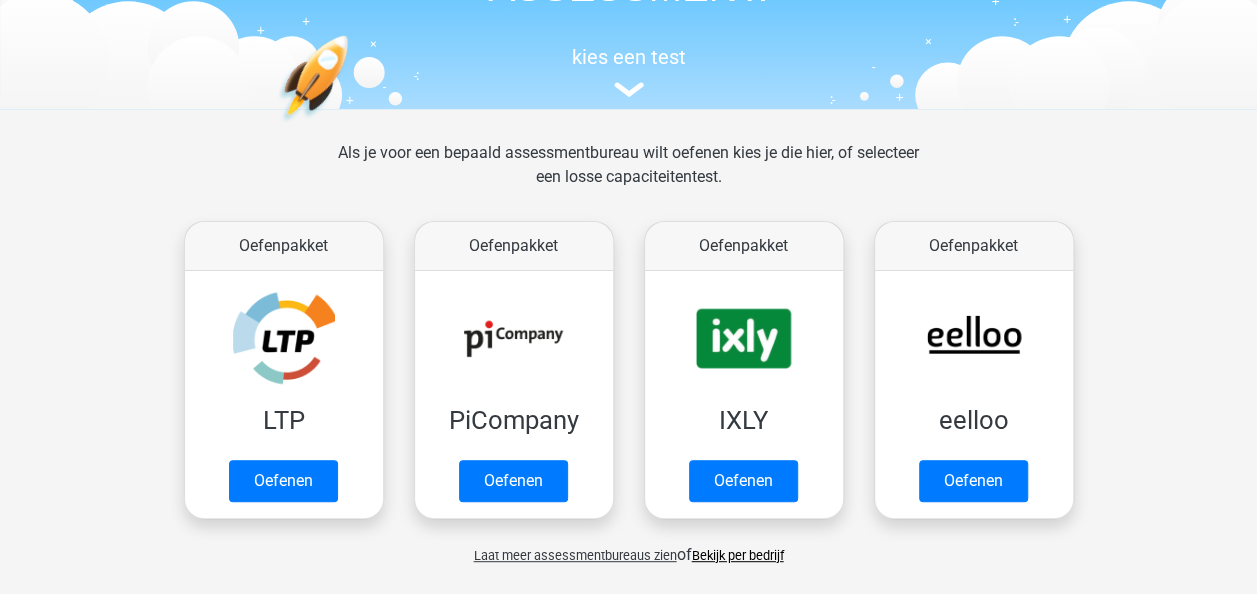 scroll, scrollTop: 176, scrollLeft: 0, axis: vertical 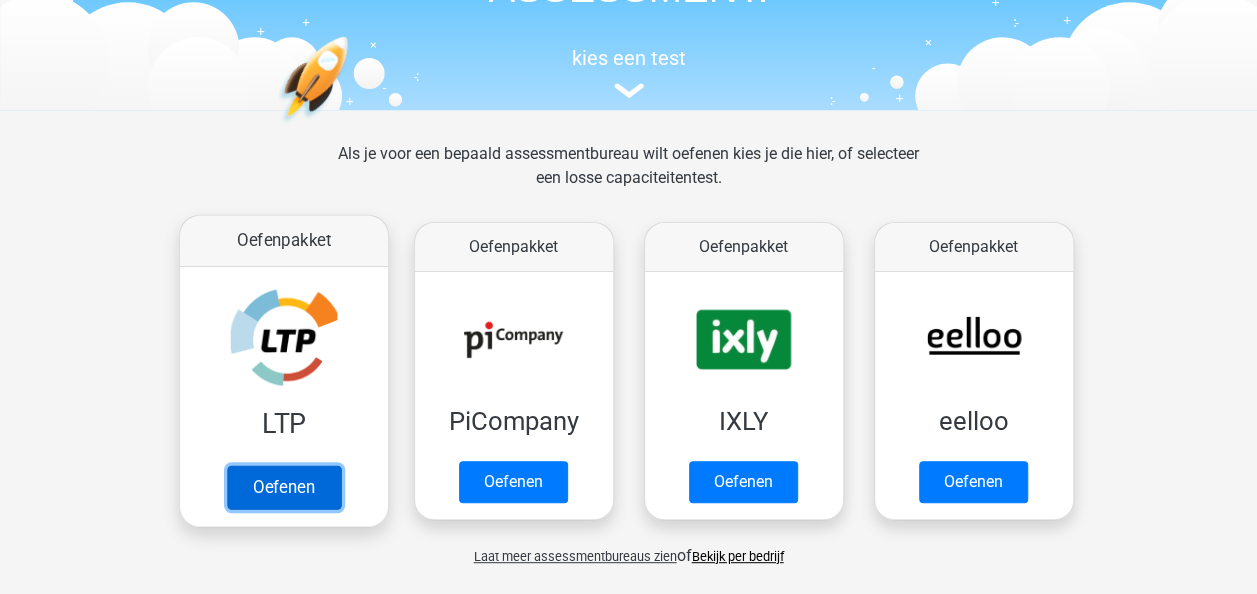 click on "Oefenen" at bounding box center [283, 487] 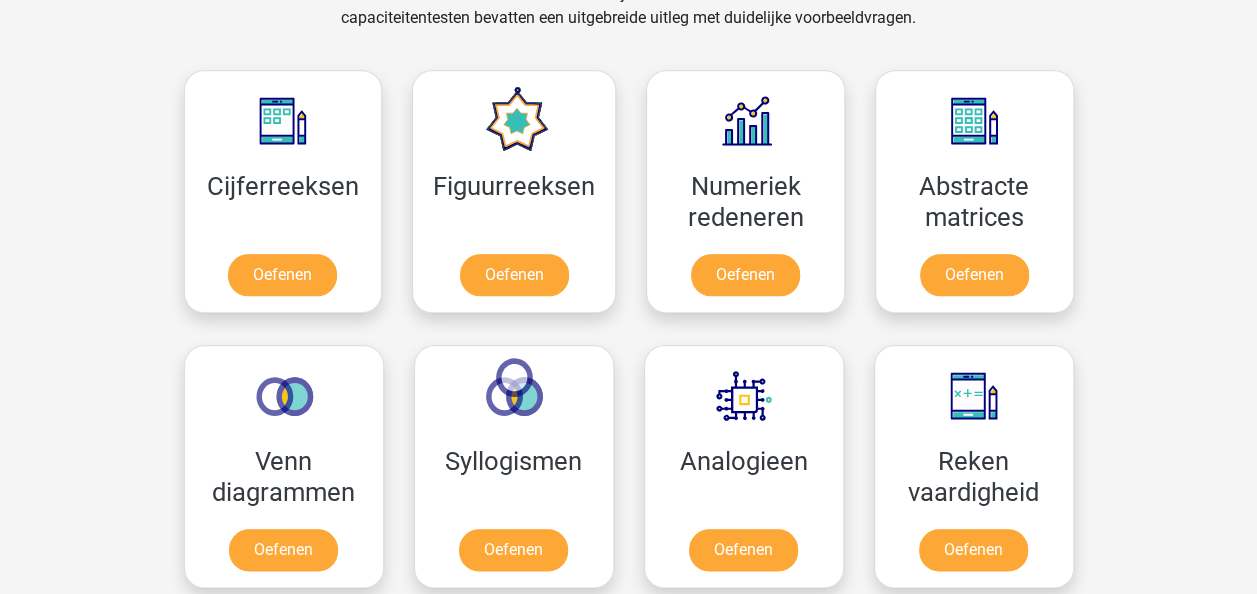 scroll, scrollTop: 869, scrollLeft: 0, axis: vertical 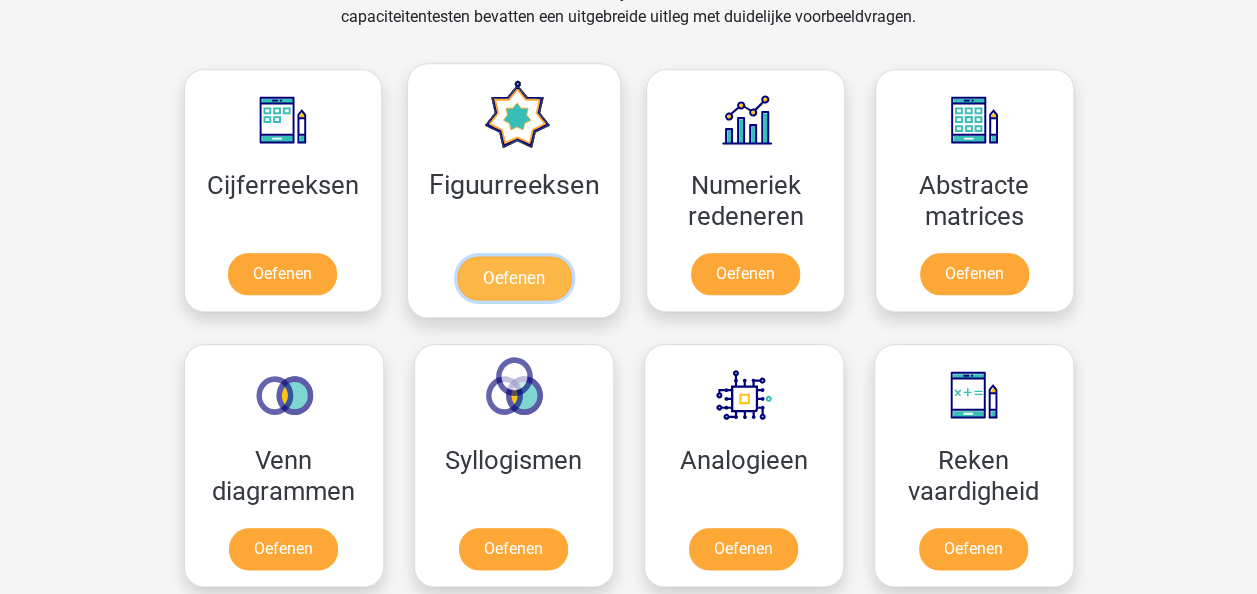 click on "Oefenen" at bounding box center (514, 278) 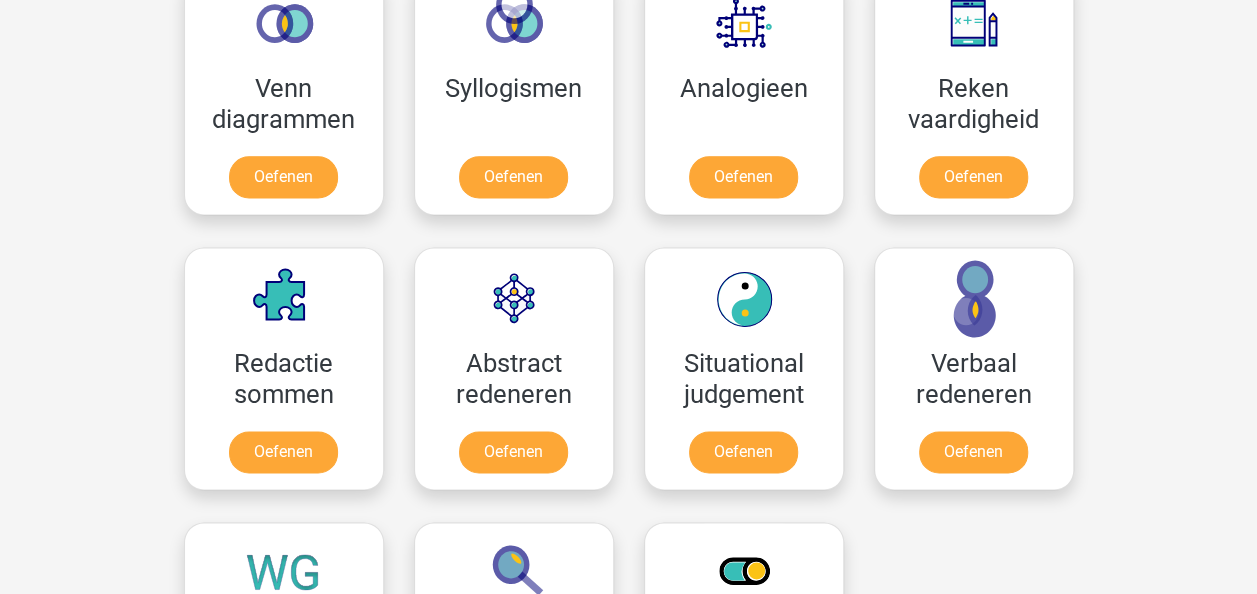scroll, scrollTop: 1243, scrollLeft: 0, axis: vertical 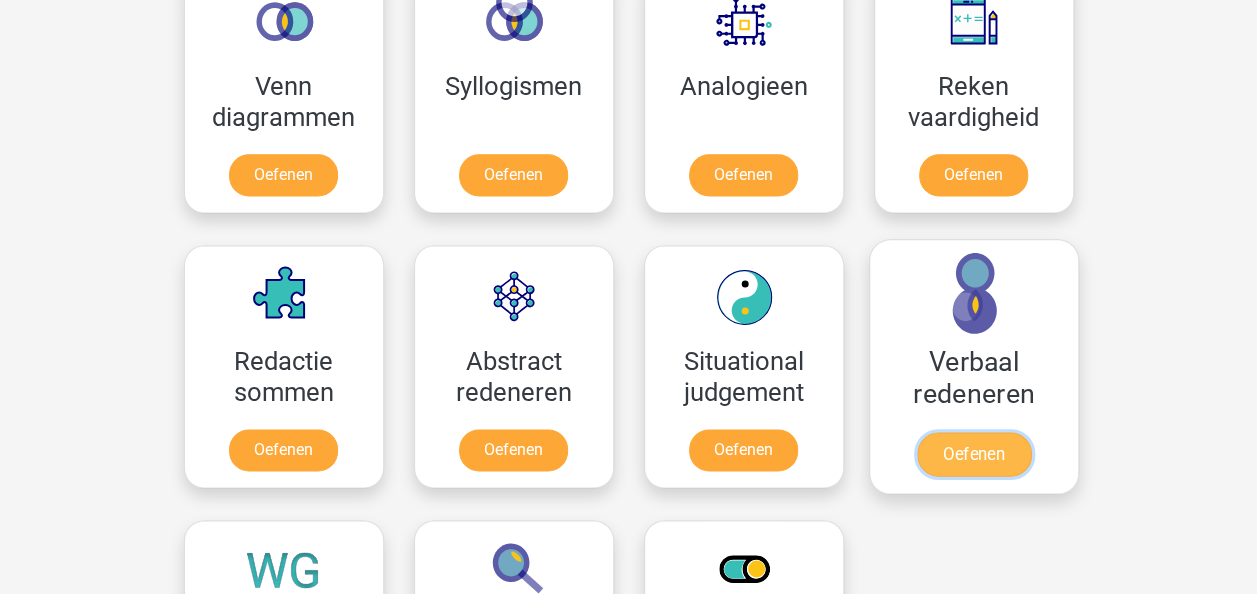 click on "Oefenen" at bounding box center (973, 454) 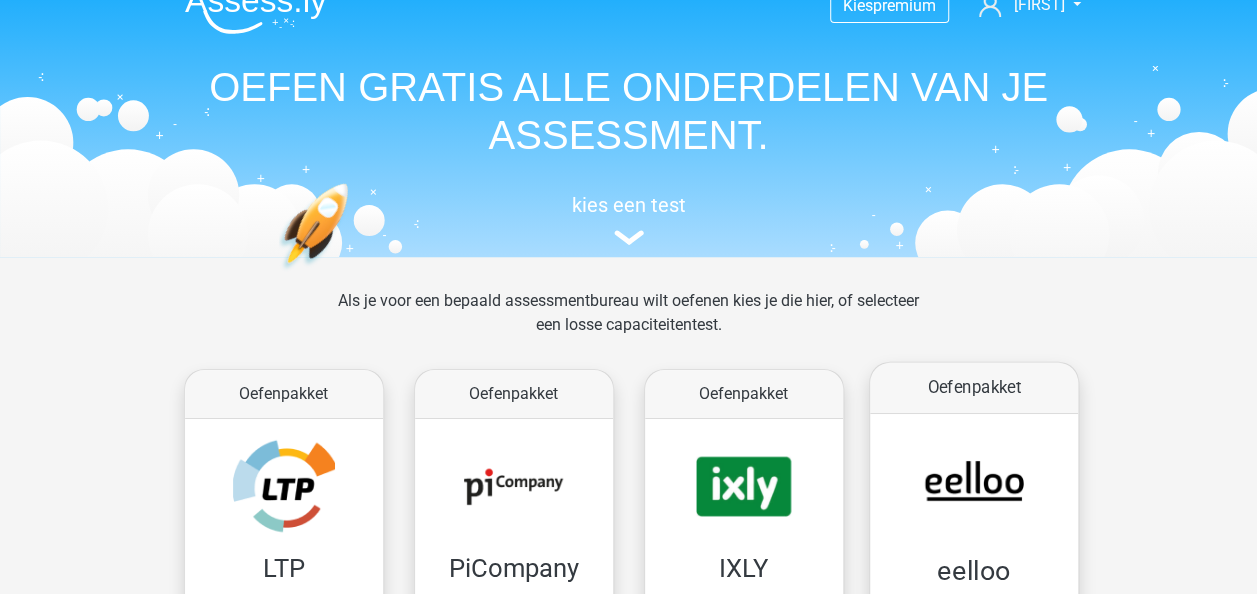 scroll, scrollTop: 28, scrollLeft: 0, axis: vertical 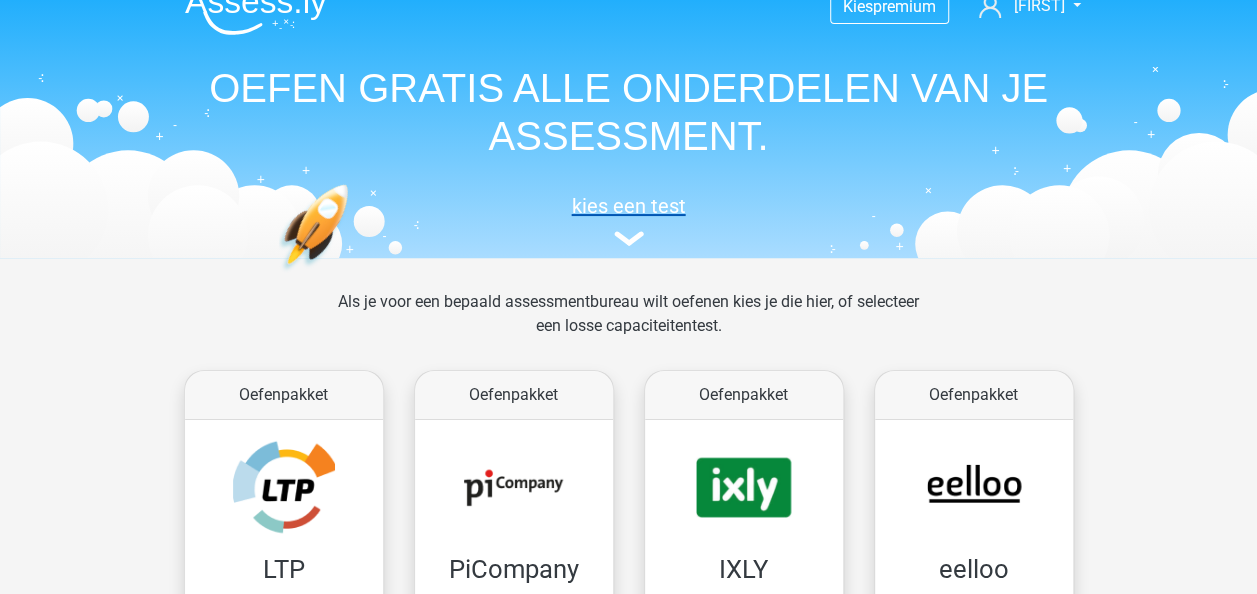 click on "kies een test" at bounding box center [629, 206] 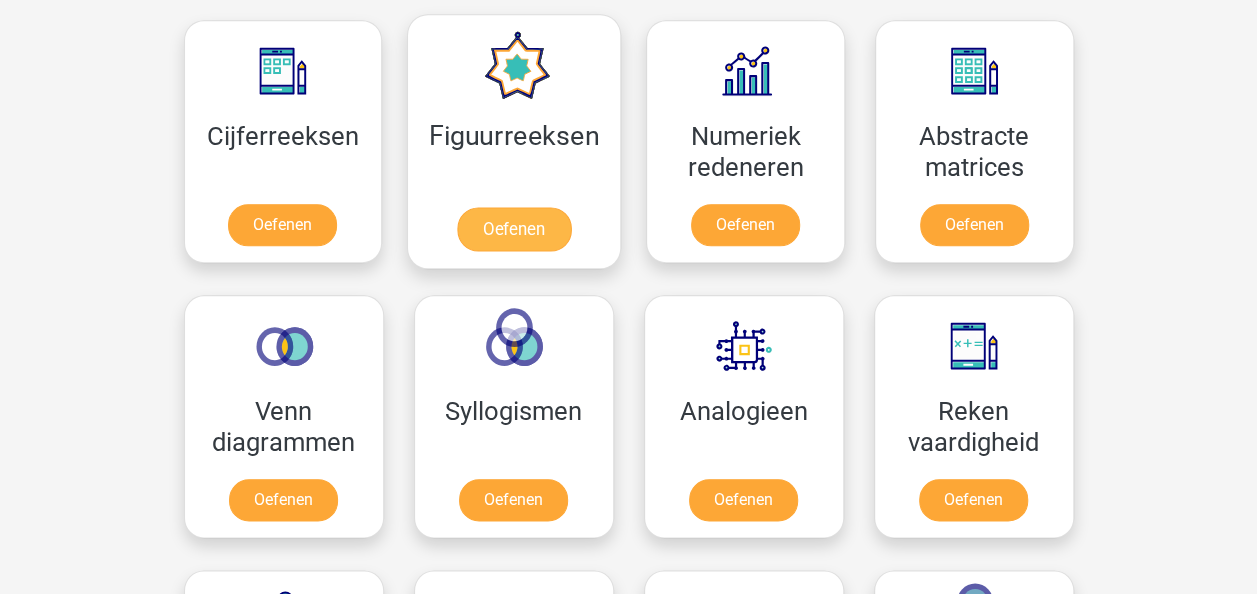 scroll, scrollTop: 920, scrollLeft: 0, axis: vertical 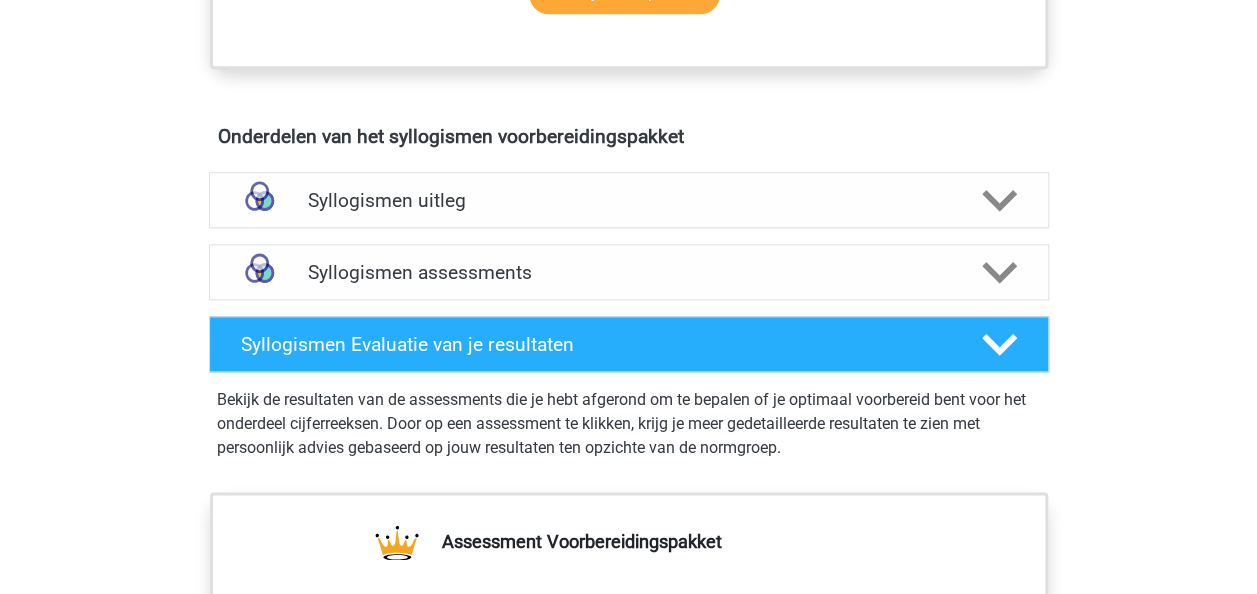 click on "Syllogismen assessments
We raden aan om minimaal 3 oefensets te doen met tijdsdruk. Aan het einde van elke oefenset geven we aan hoe je score zich verhoudt tot de normgroep en of je sneller of juist preciezer moet werken om een zo hoog mogelijke score op je assessment te halen. Op deze manier weet je precies wanneer jij optimaal voorbereid bent." at bounding box center (629, 272) 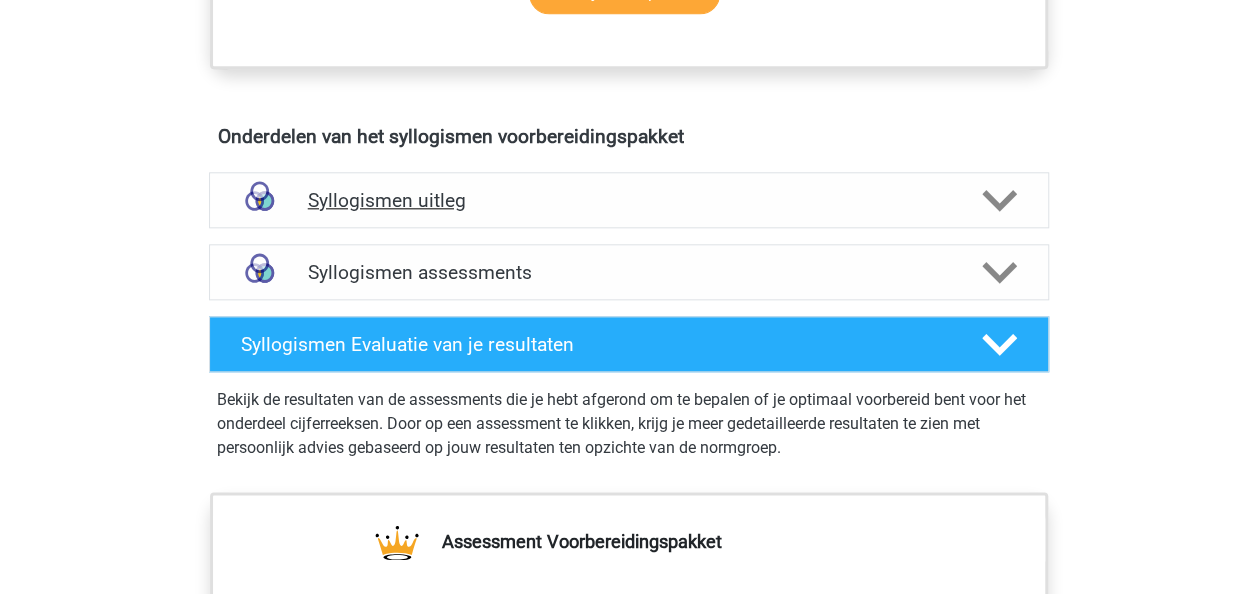 click on "Syllogismen uitleg" at bounding box center [629, 200] 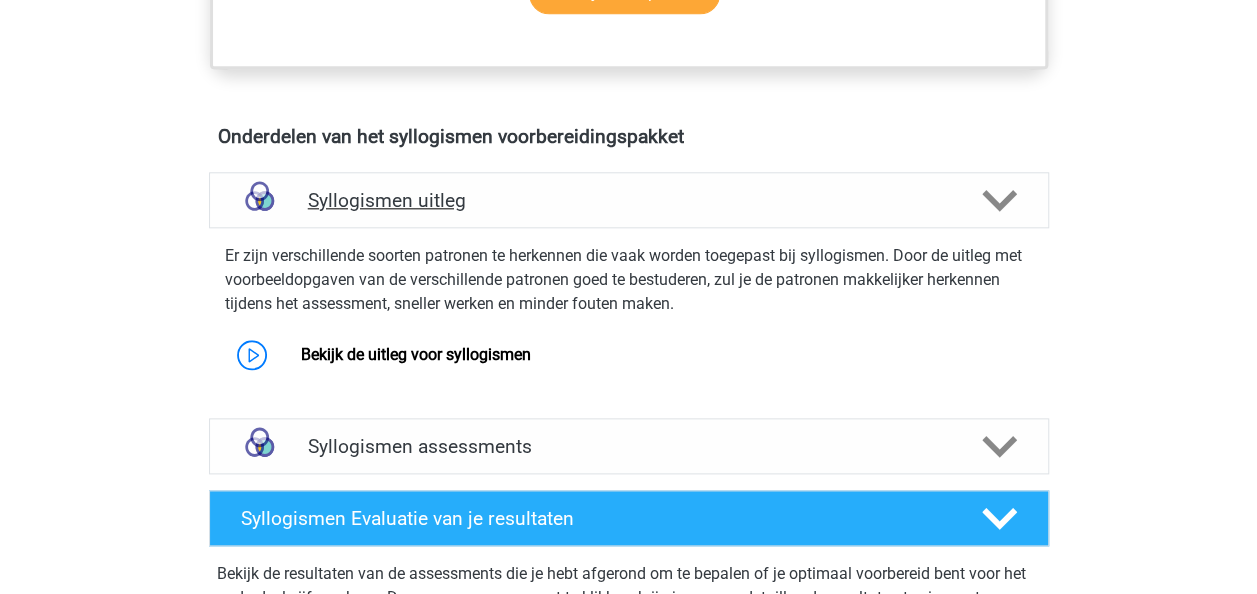click on "Syllogismen uitleg" at bounding box center (629, 200) 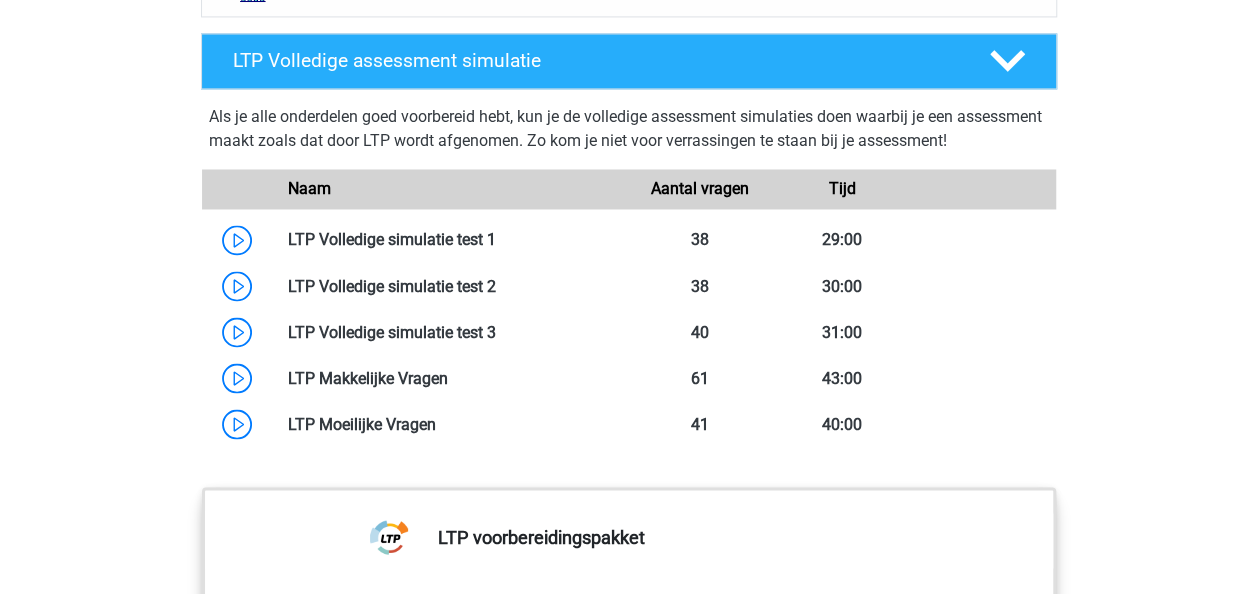 scroll, scrollTop: 1608, scrollLeft: 0, axis: vertical 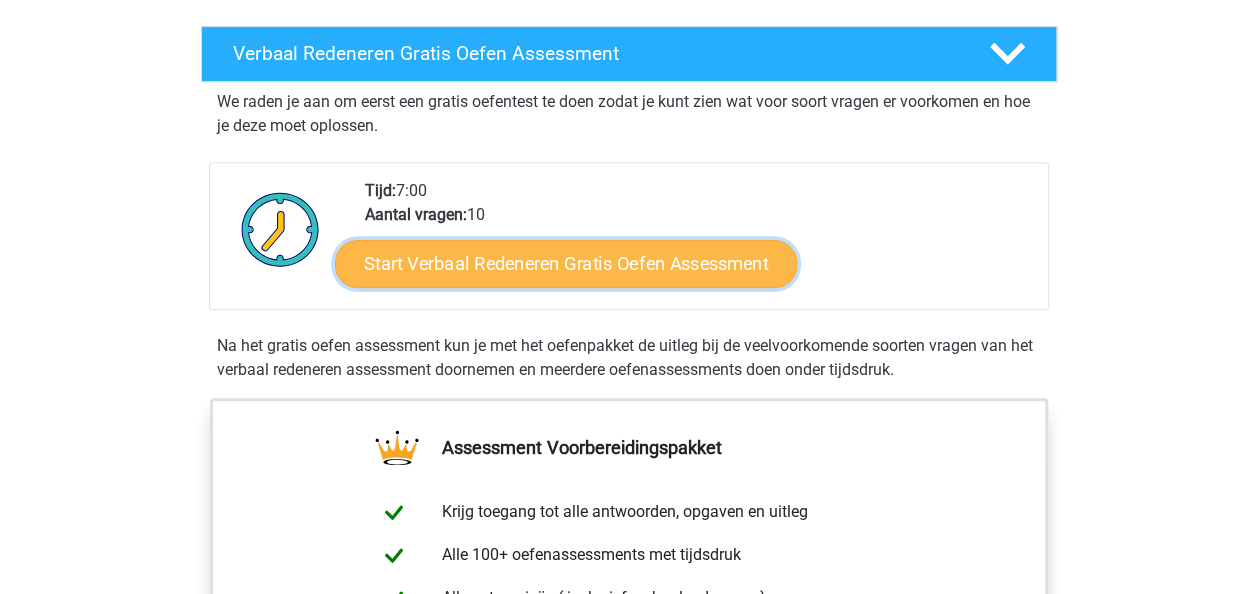 click on "Start Verbaal Redeneren
Gratis Oefen Assessment" at bounding box center (566, 264) 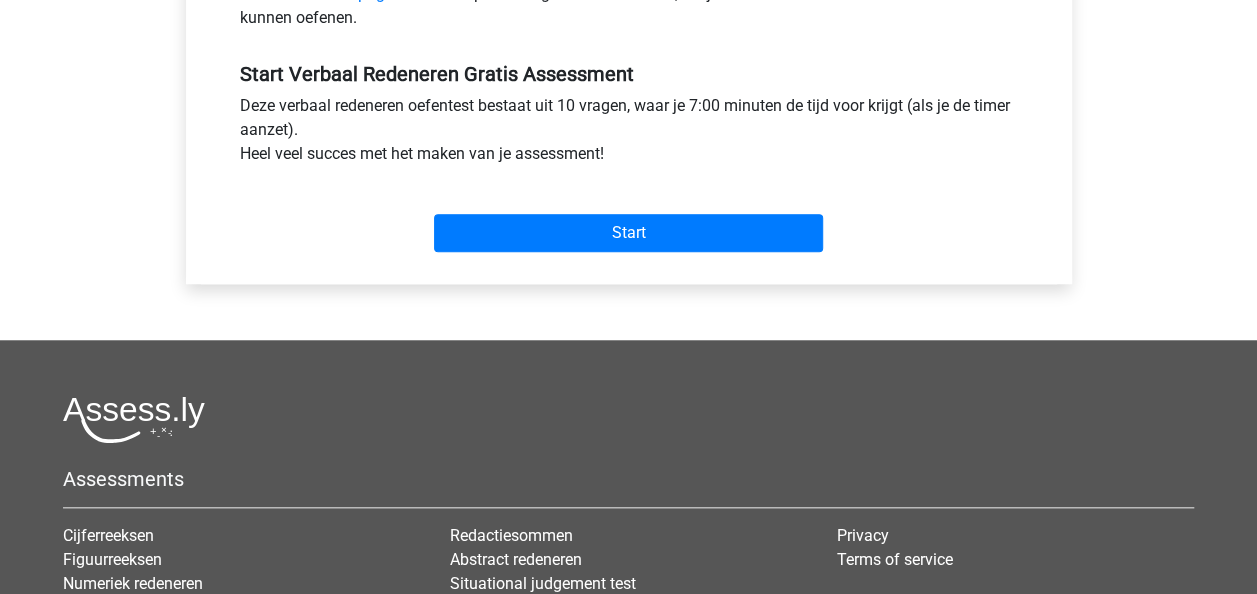 scroll, scrollTop: 742, scrollLeft: 0, axis: vertical 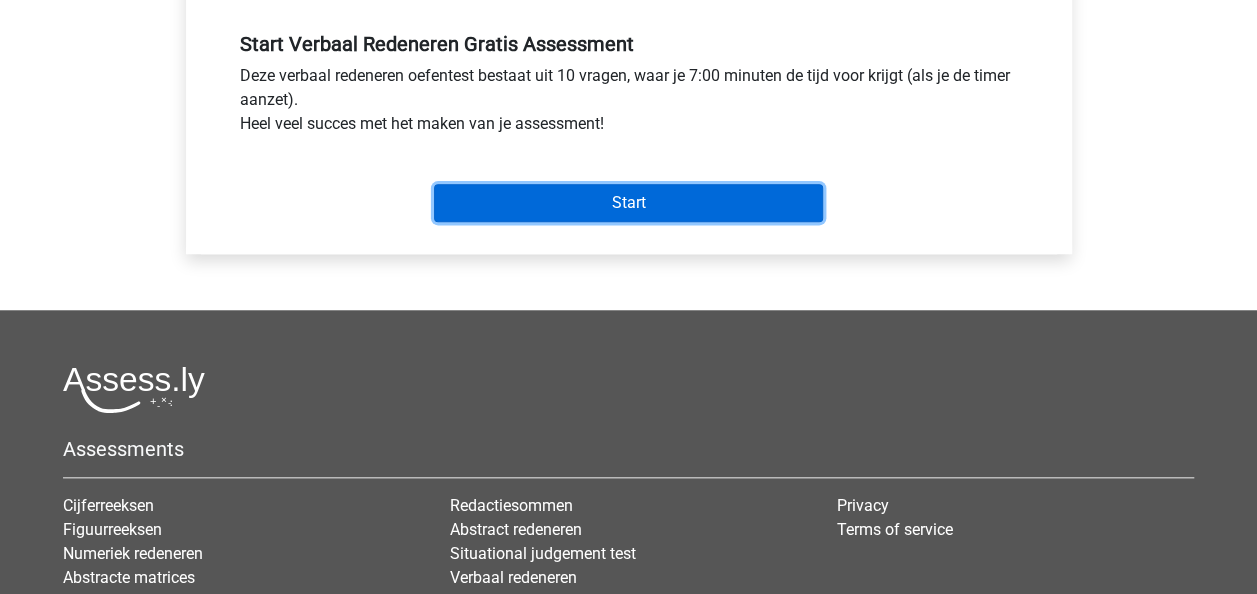click on "Start" at bounding box center (628, 203) 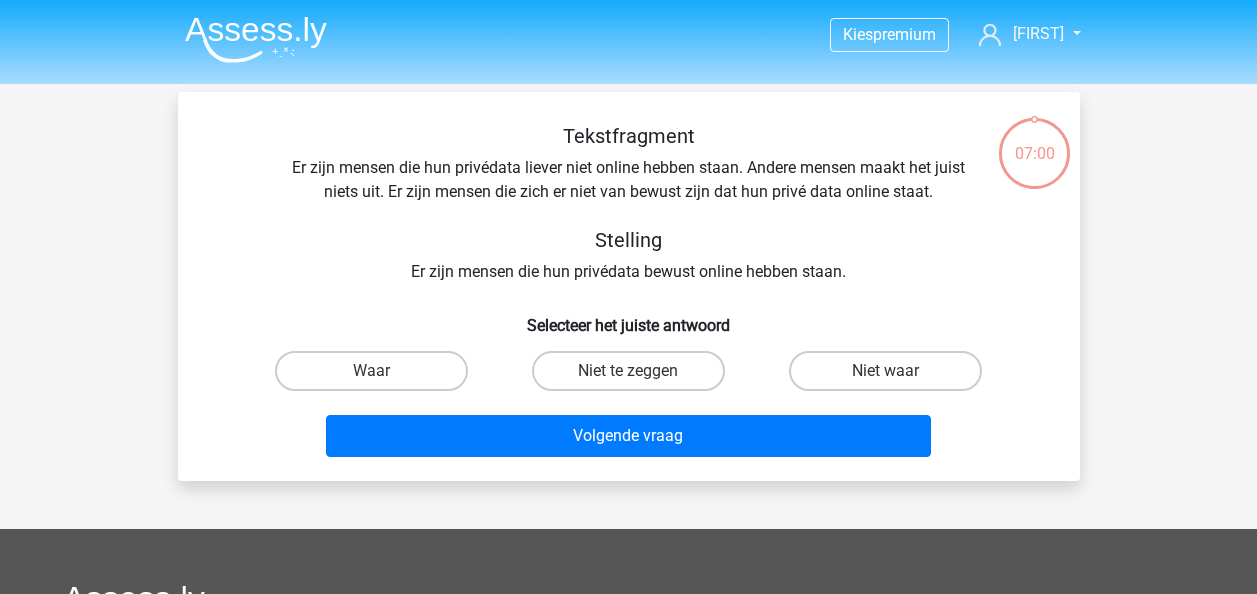 scroll, scrollTop: 0, scrollLeft: 0, axis: both 